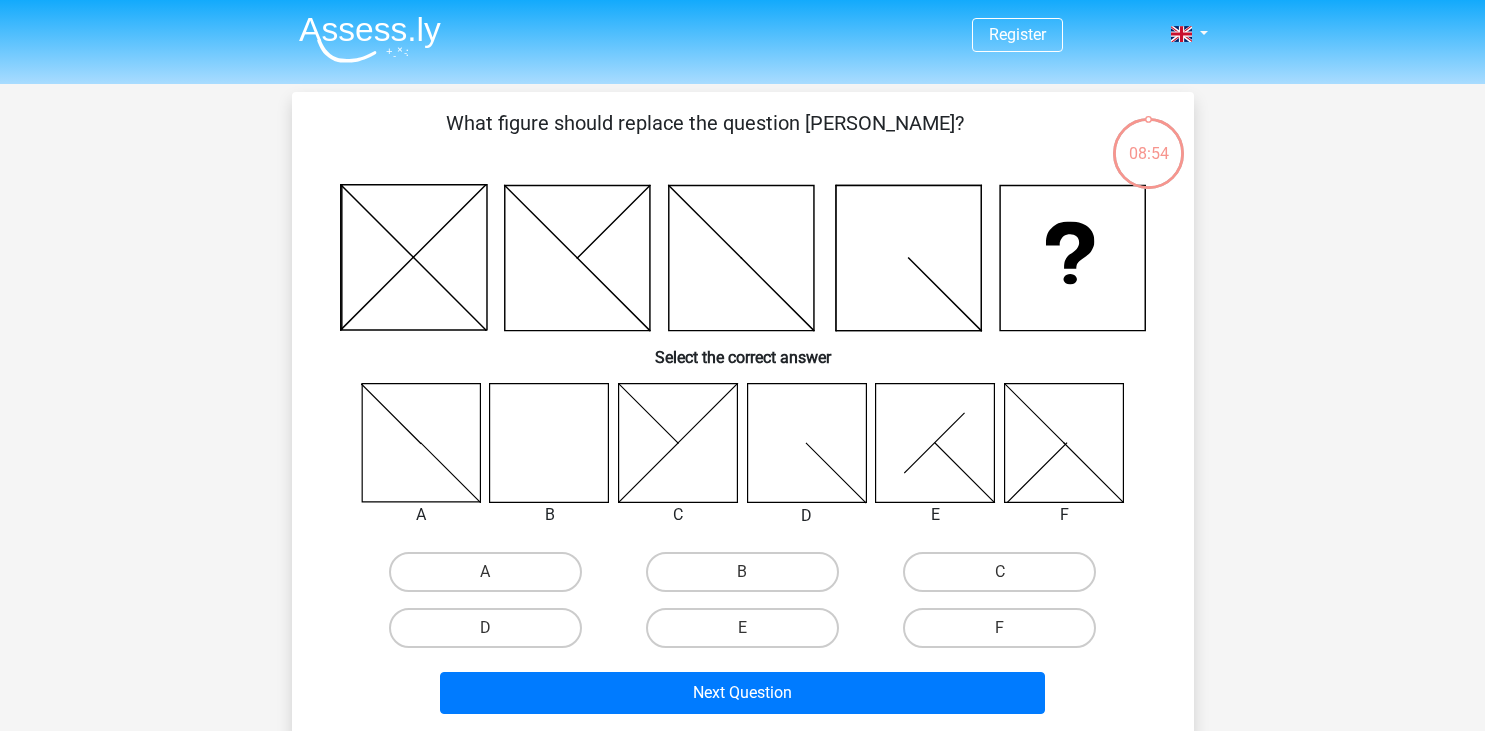 scroll, scrollTop: 0, scrollLeft: 0, axis: both 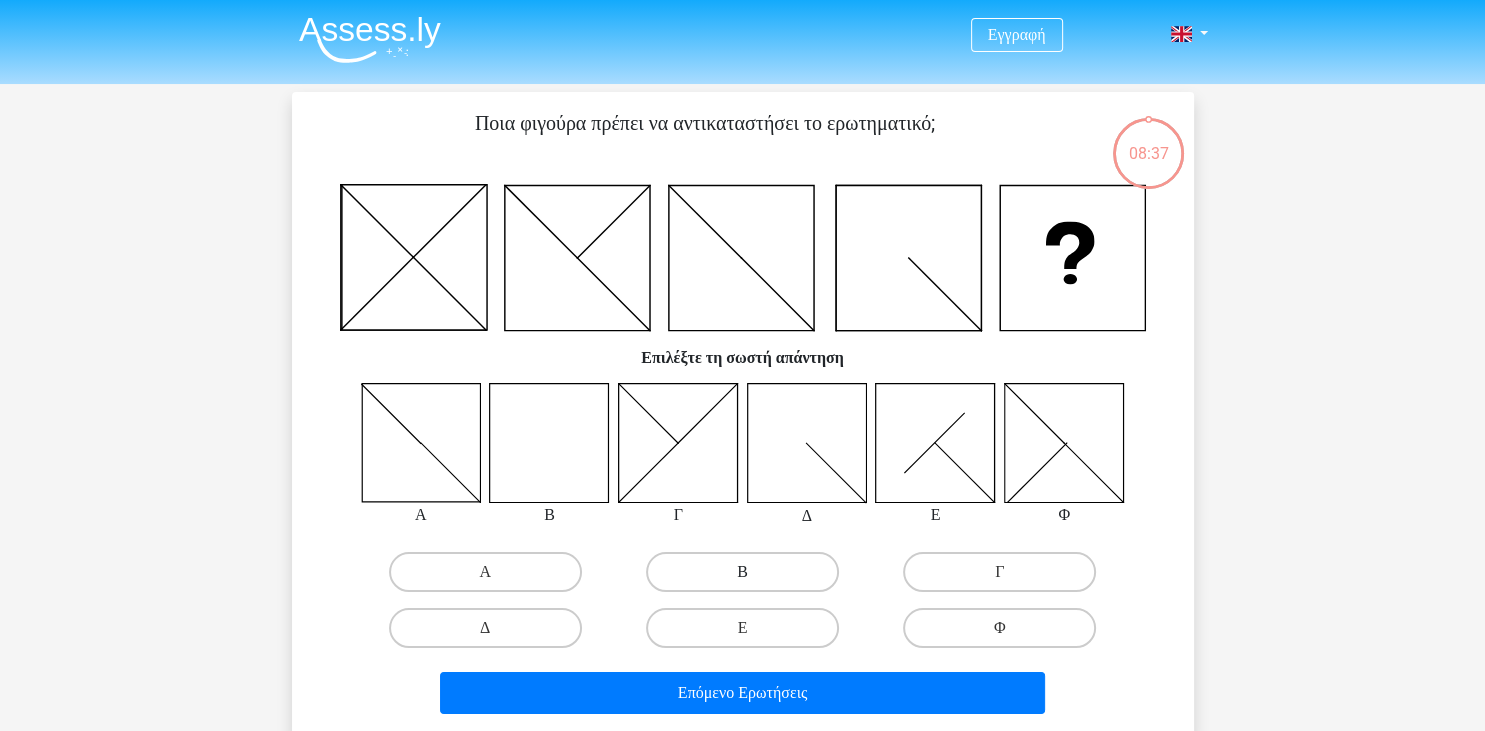 click on "Β" at bounding box center (742, 572) 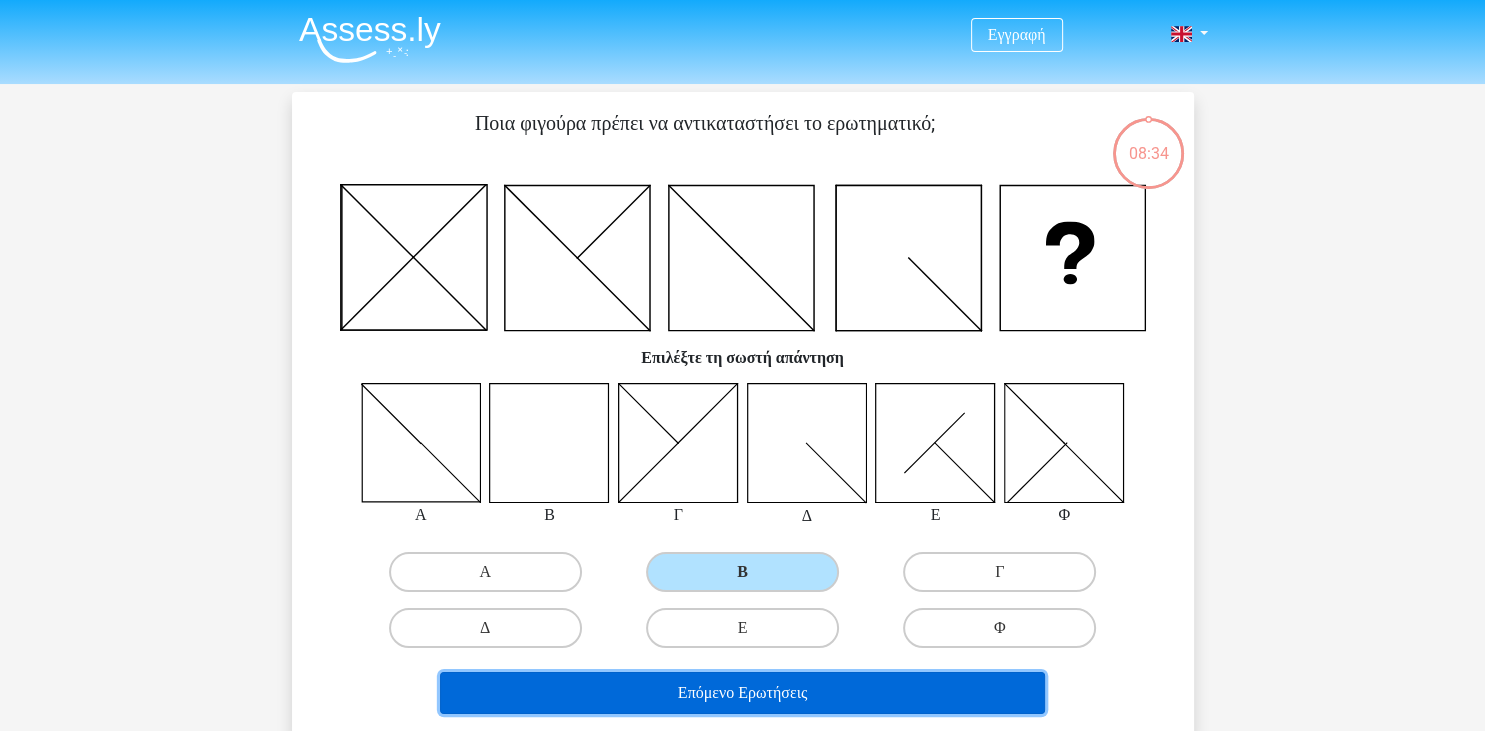 click on "Επόμενο Ερωτήσεις" at bounding box center (742, 693) 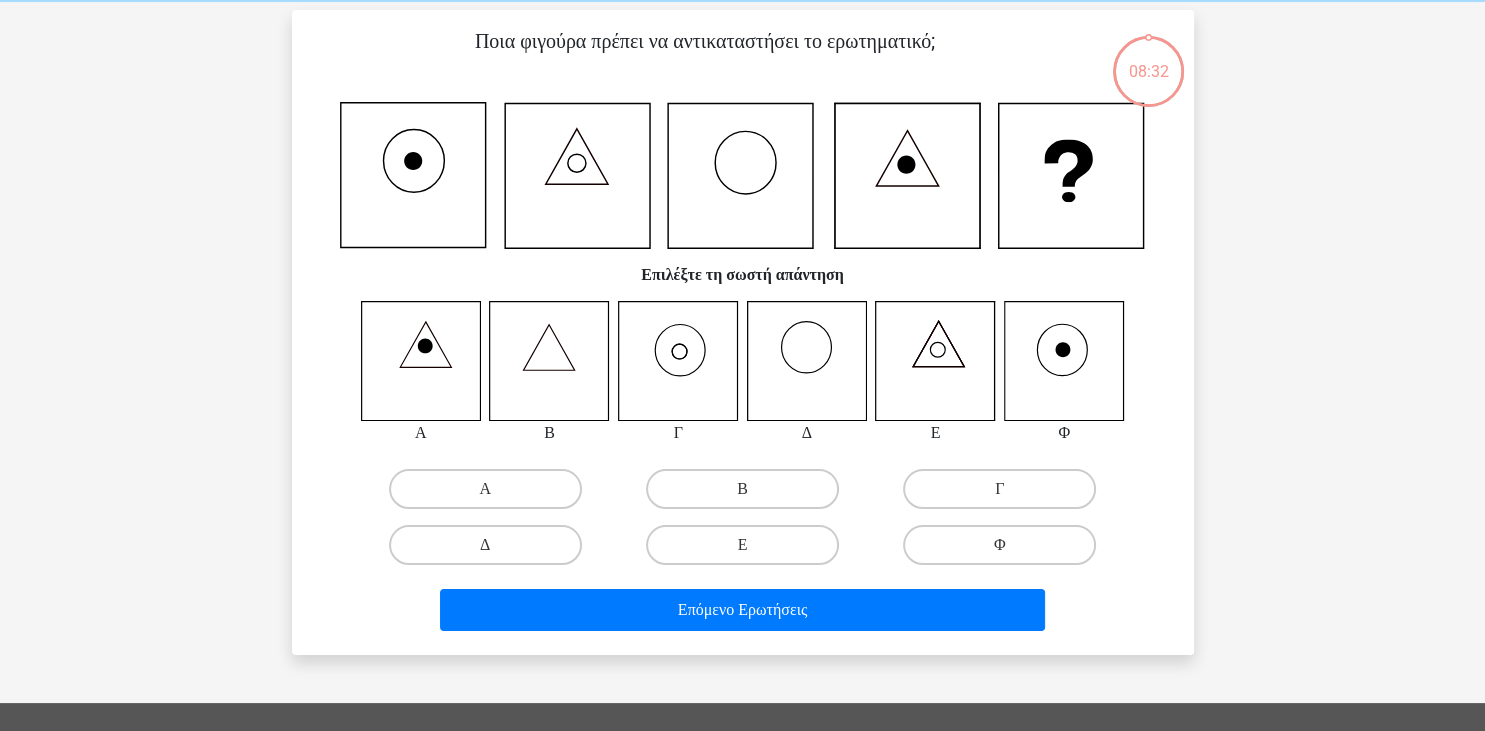 scroll, scrollTop: 92, scrollLeft: 0, axis: vertical 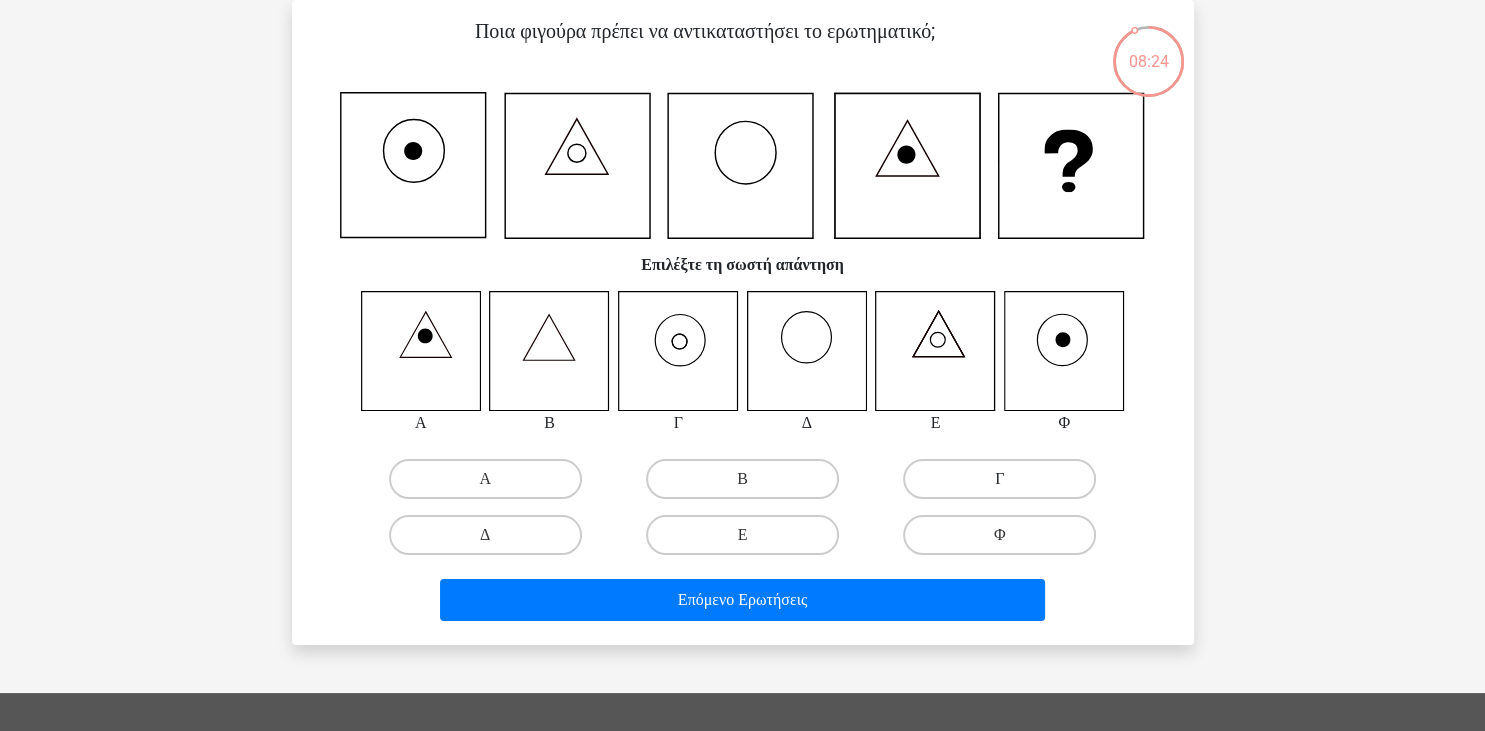 click on "Γ" at bounding box center [999, 479] 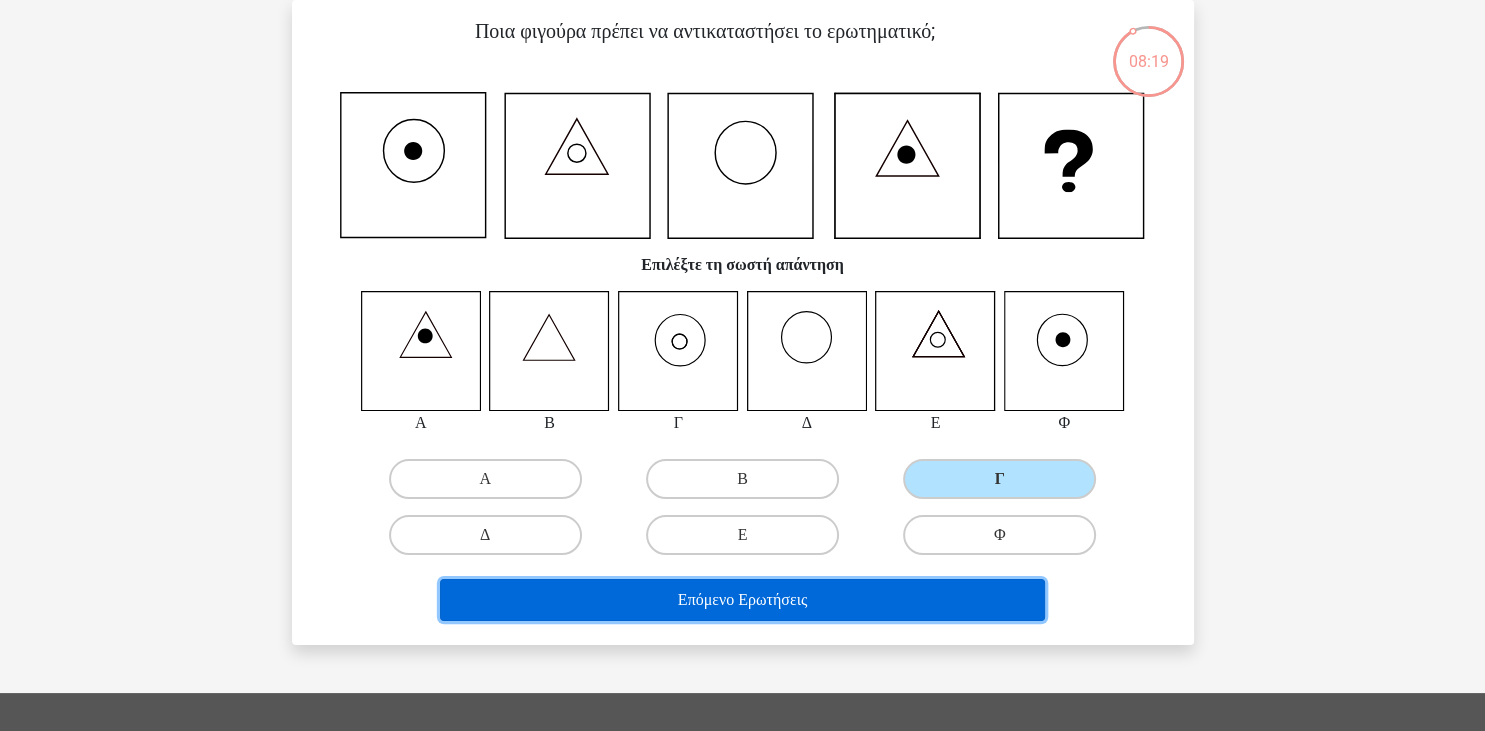 click on "Επόμενο Ερωτήσεις" at bounding box center (742, 600) 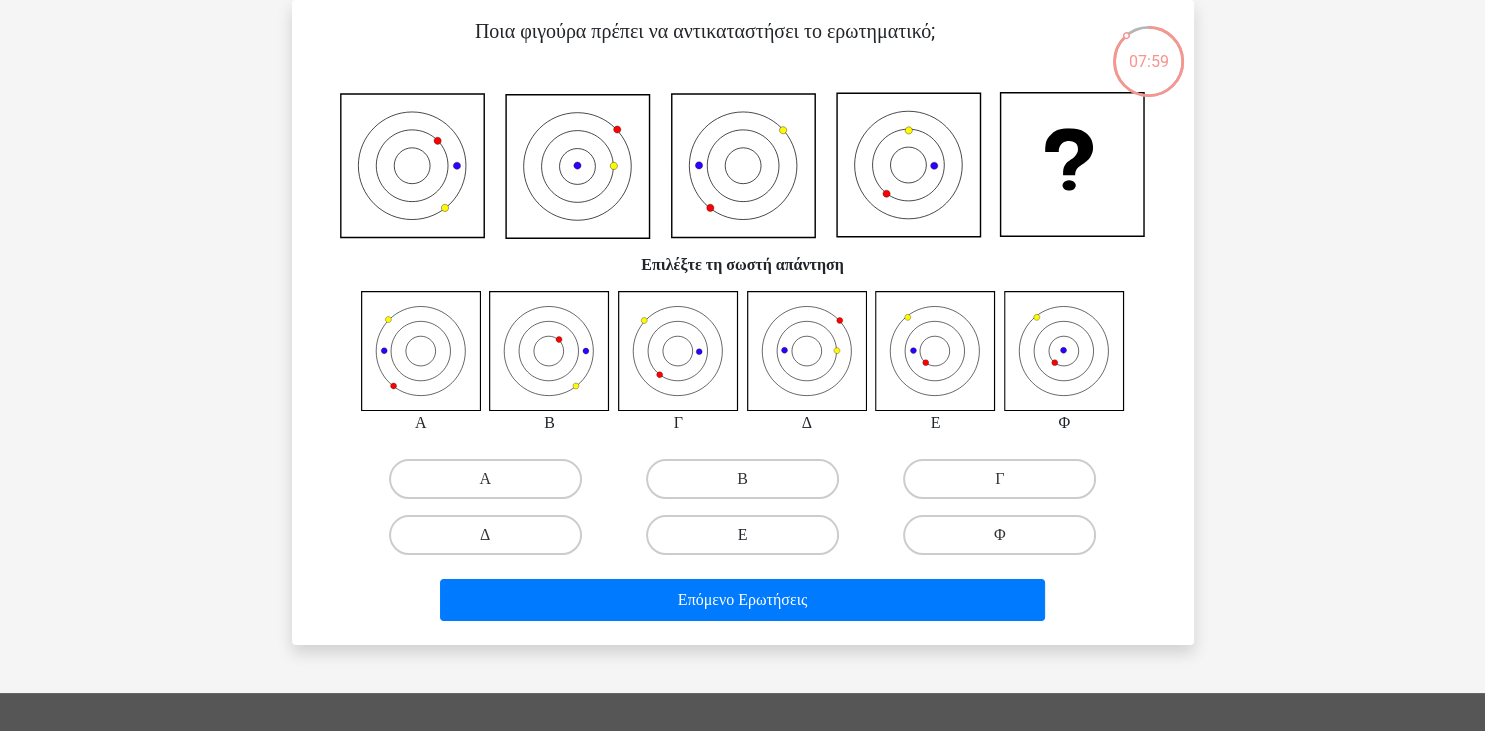 click on "Ε" at bounding box center [742, 535] 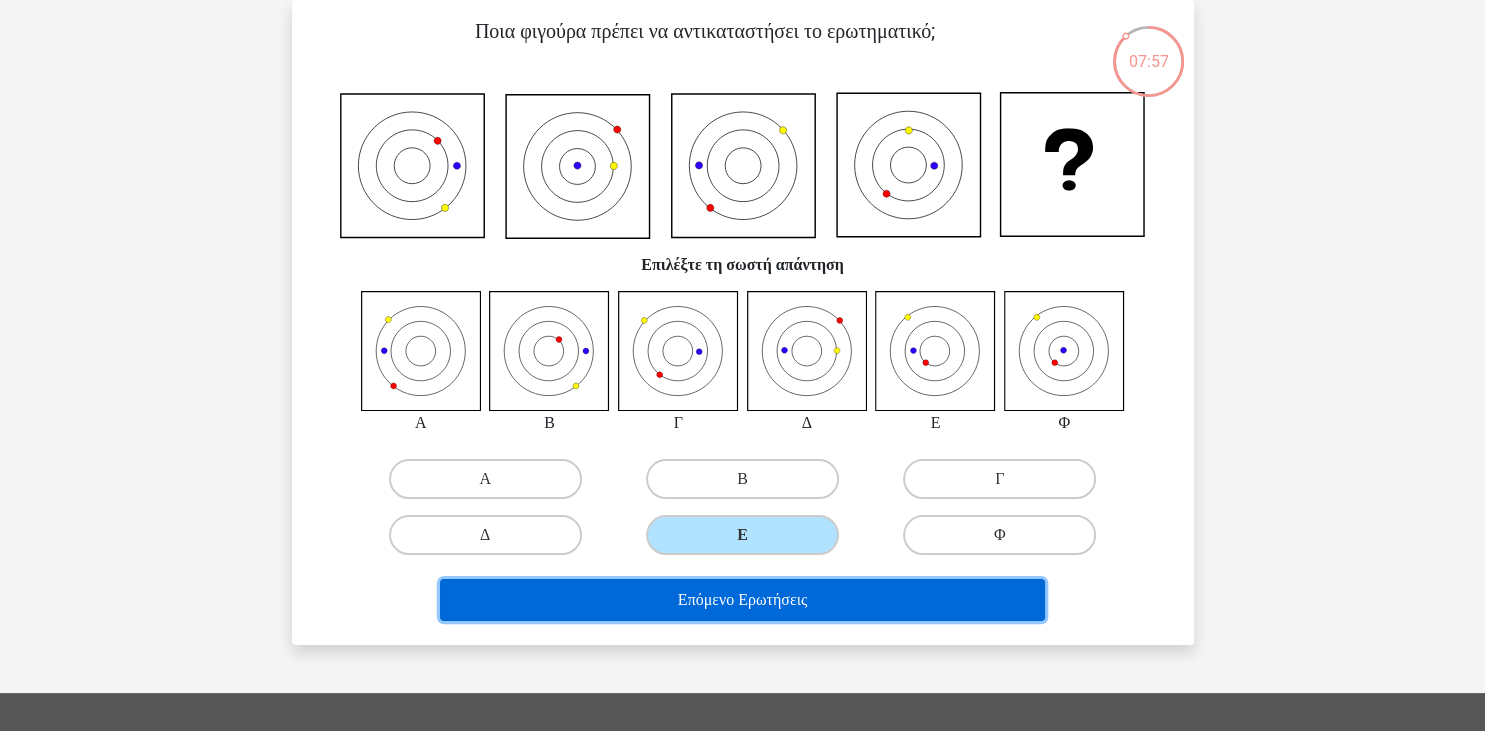 click on "Επόμενο Ερωτήσεις" at bounding box center [742, 600] 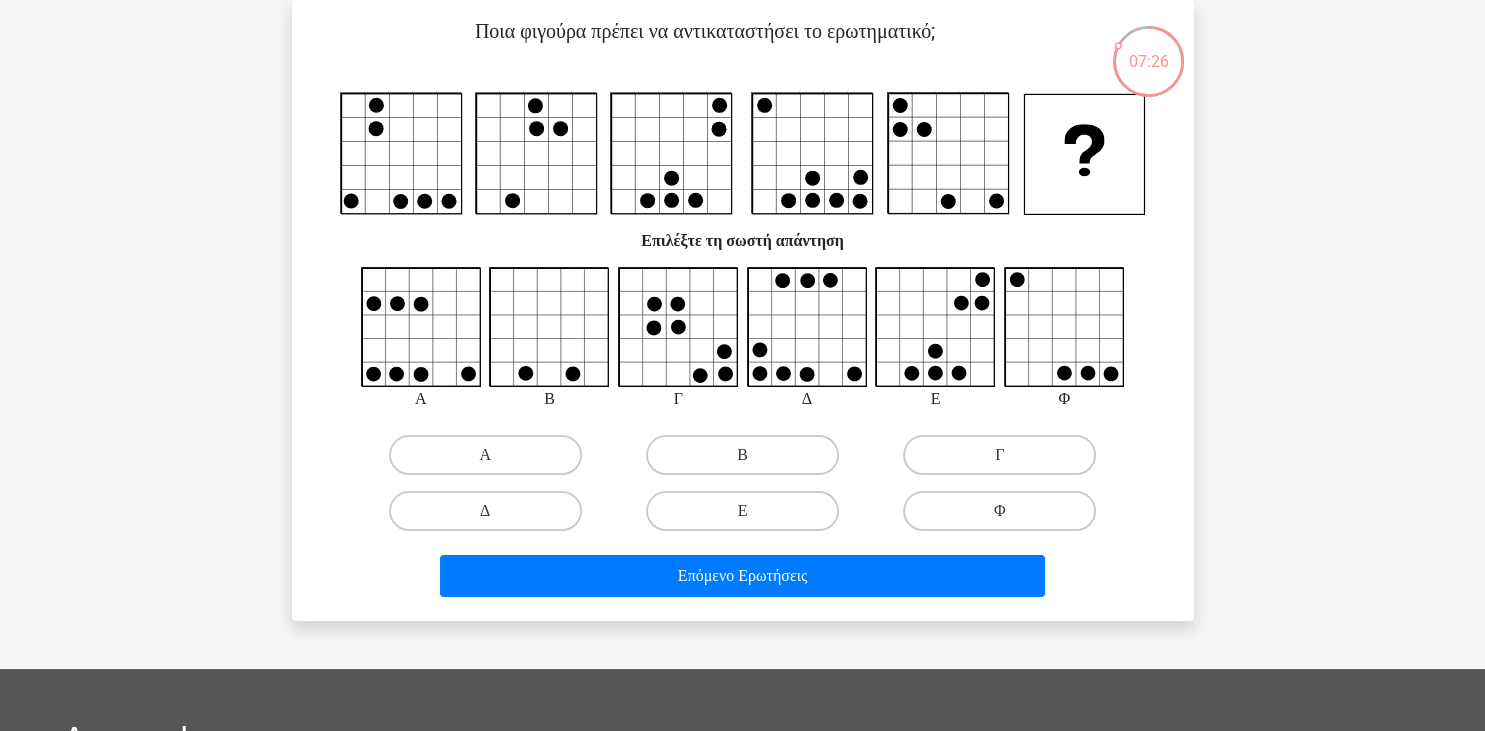 click 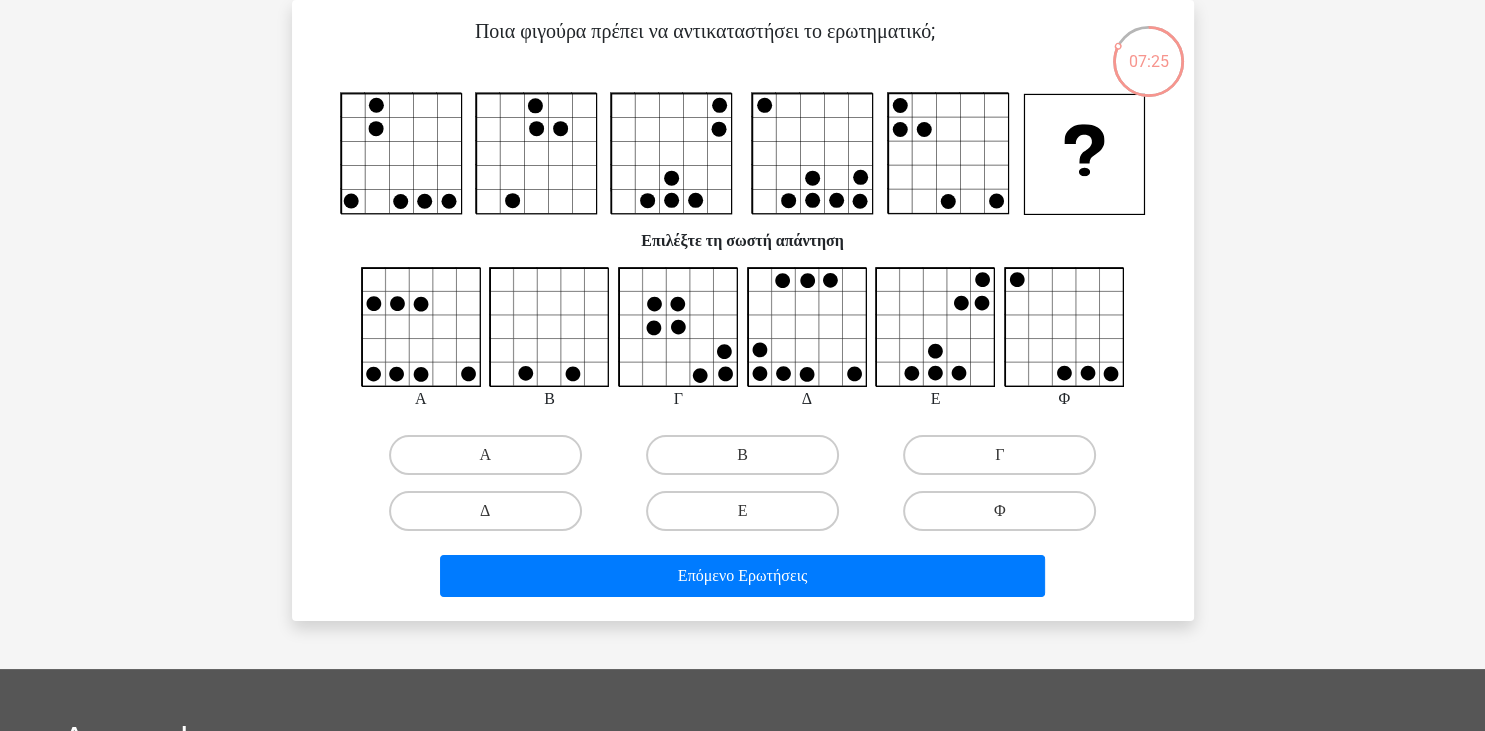 click on "Ε" at bounding box center (748, 517) 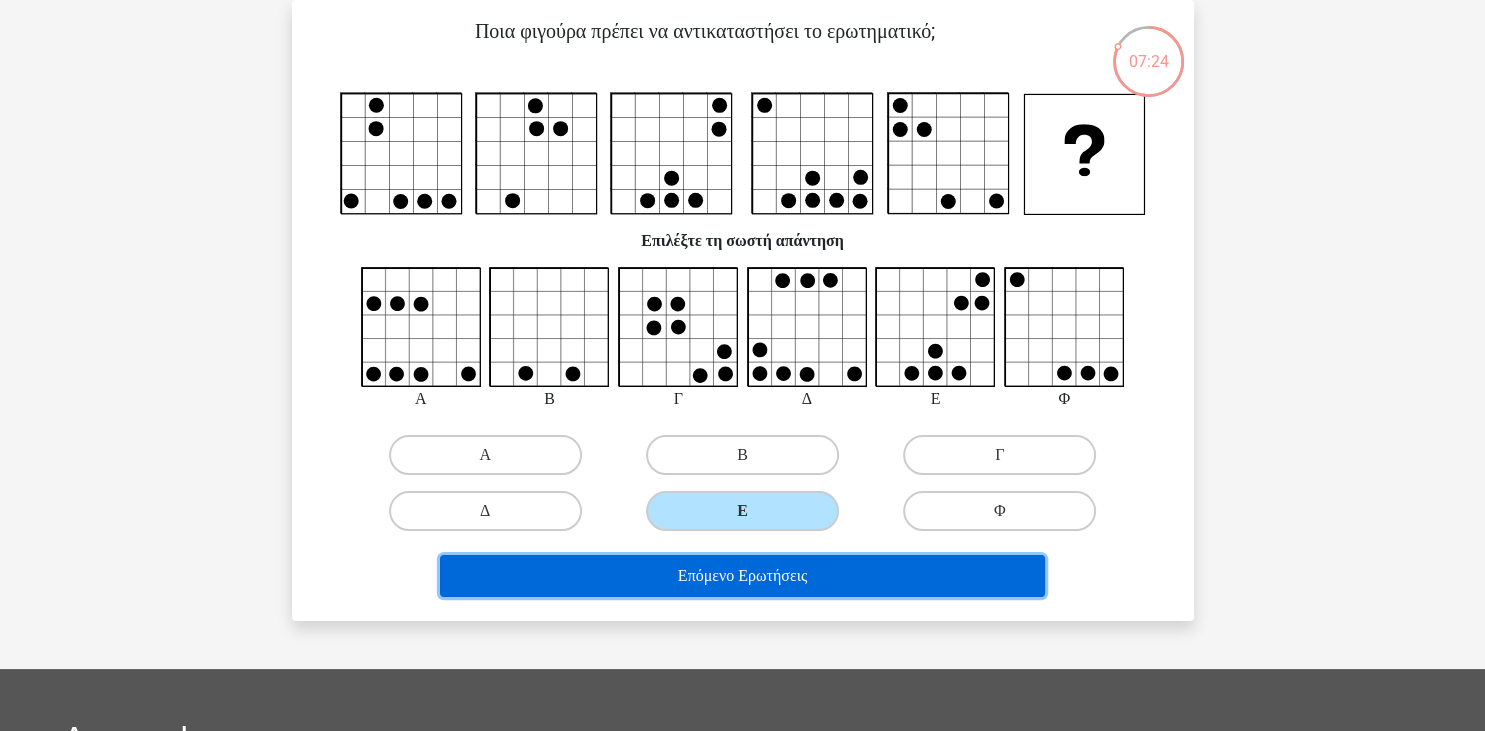click on "Επόμενο Ερωτήσεις" at bounding box center [742, 576] 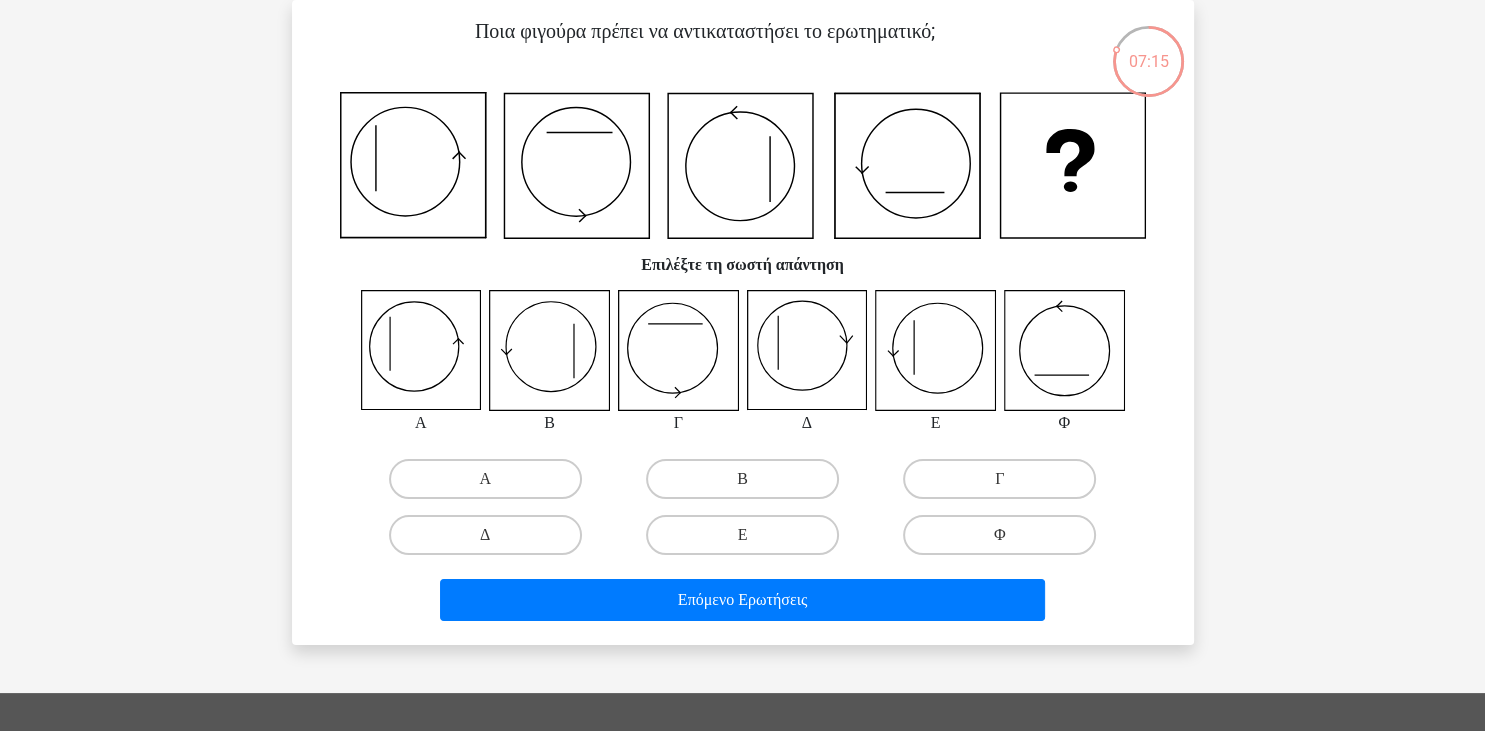 click 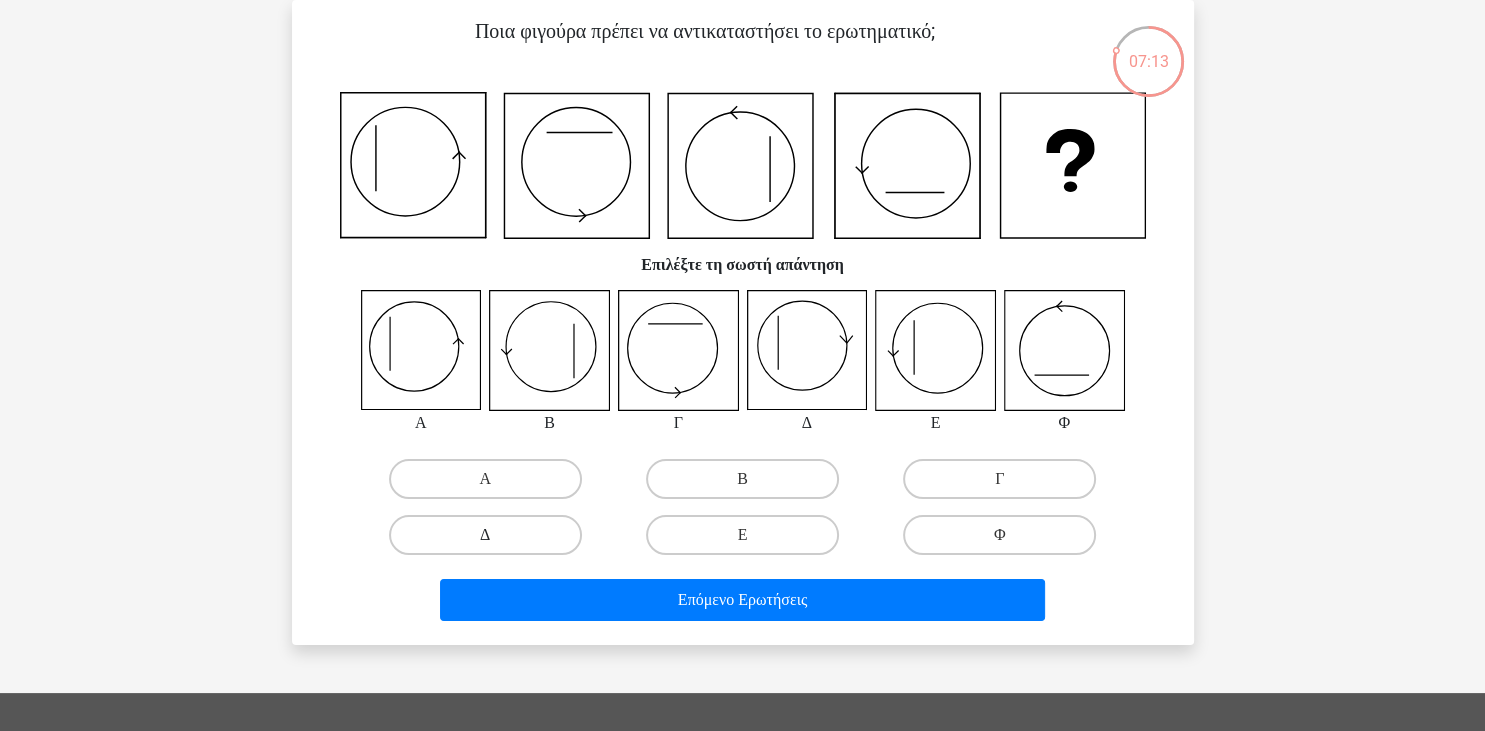 click on "Δ" at bounding box center (485, 535) 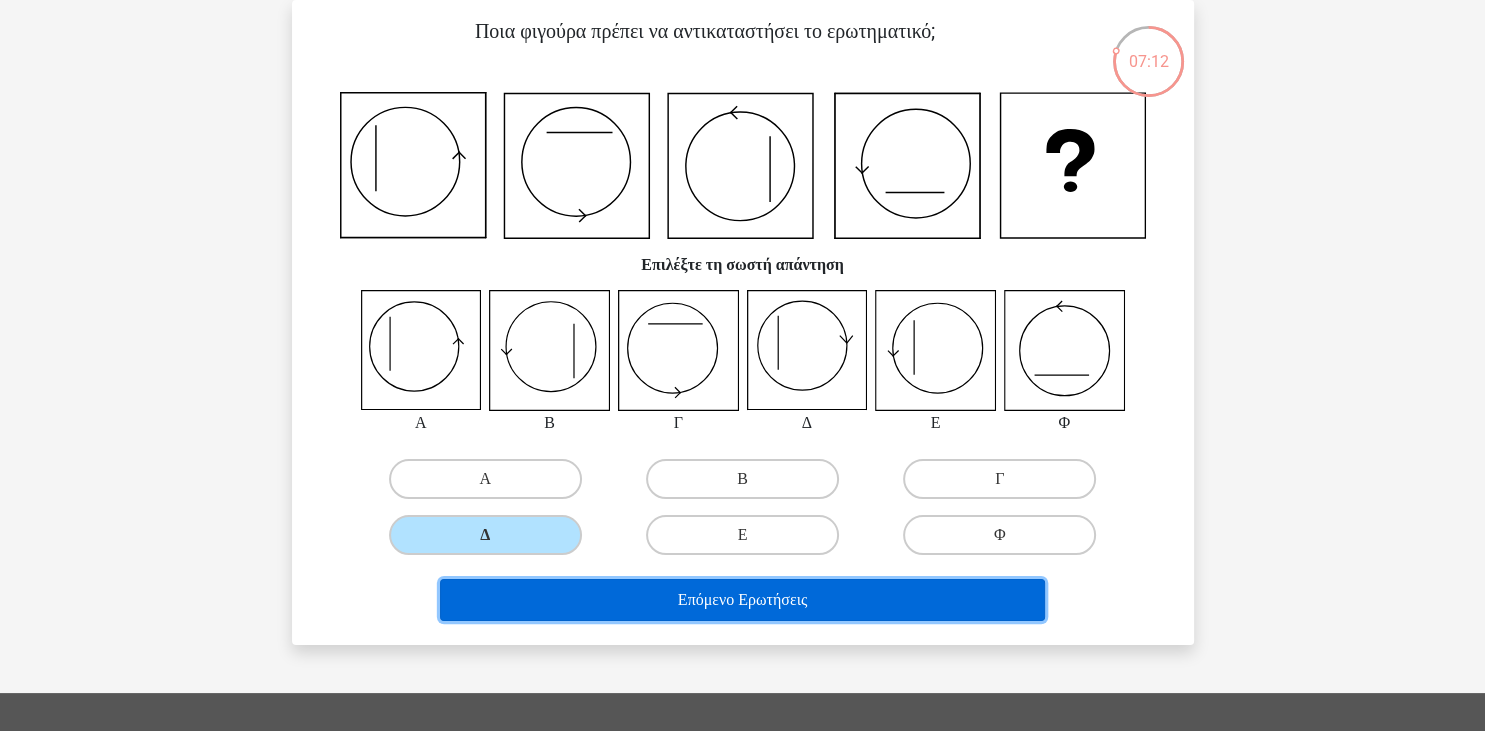 click on "Επόμενο Ερωτήσεις" at bounding box center (742, 600) 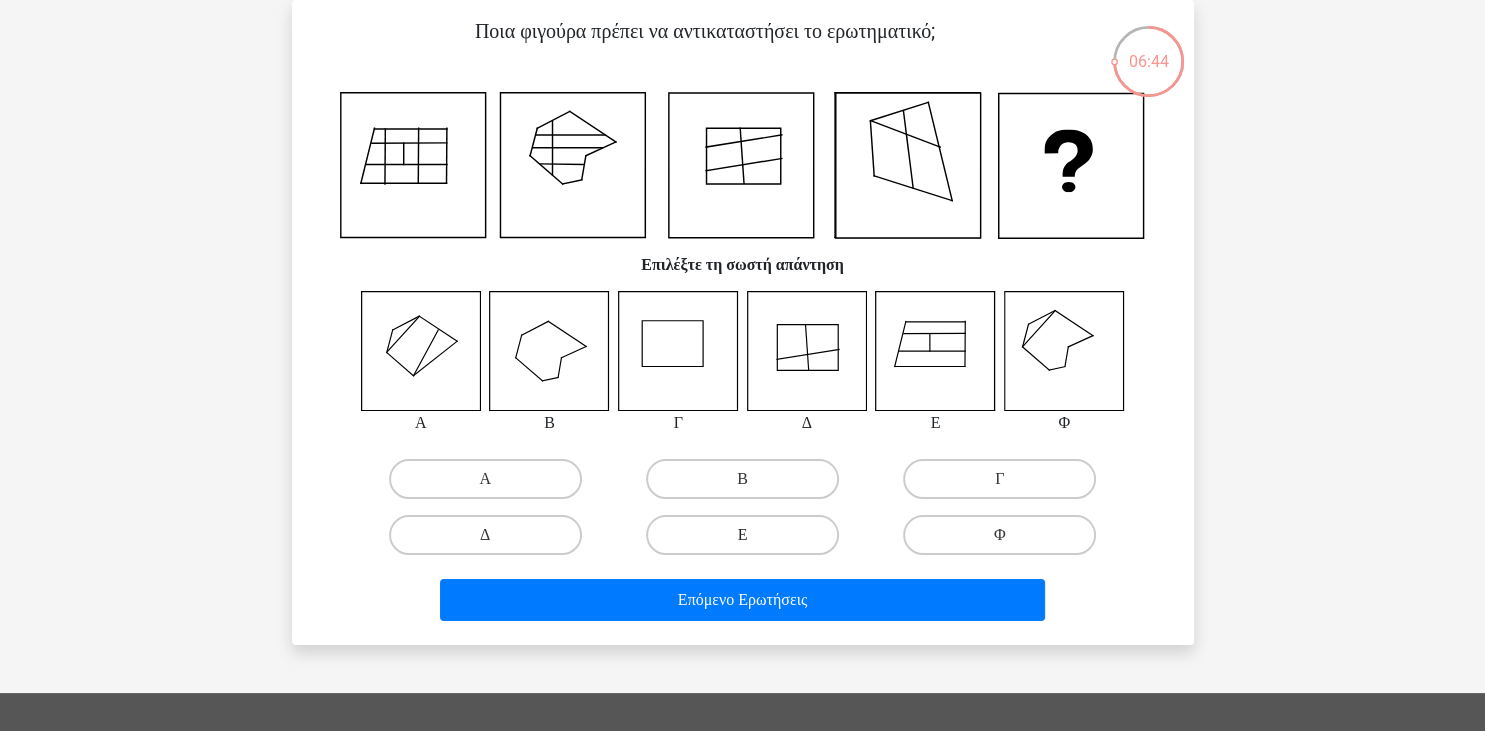 click on "Ε" at bounding box center [742, 535] 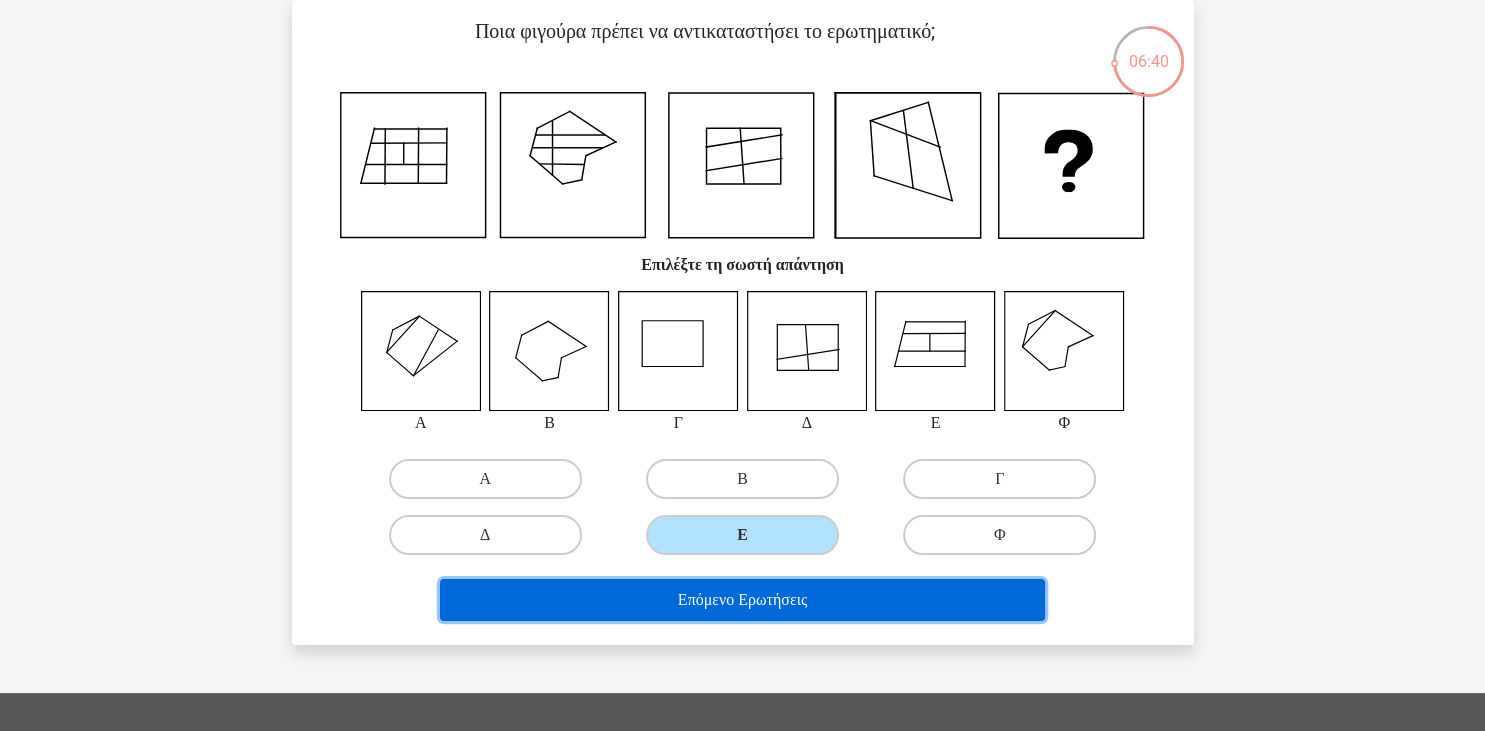 click on "Επόμενο Ερωτήσεις" at bounding box center [742, 600] 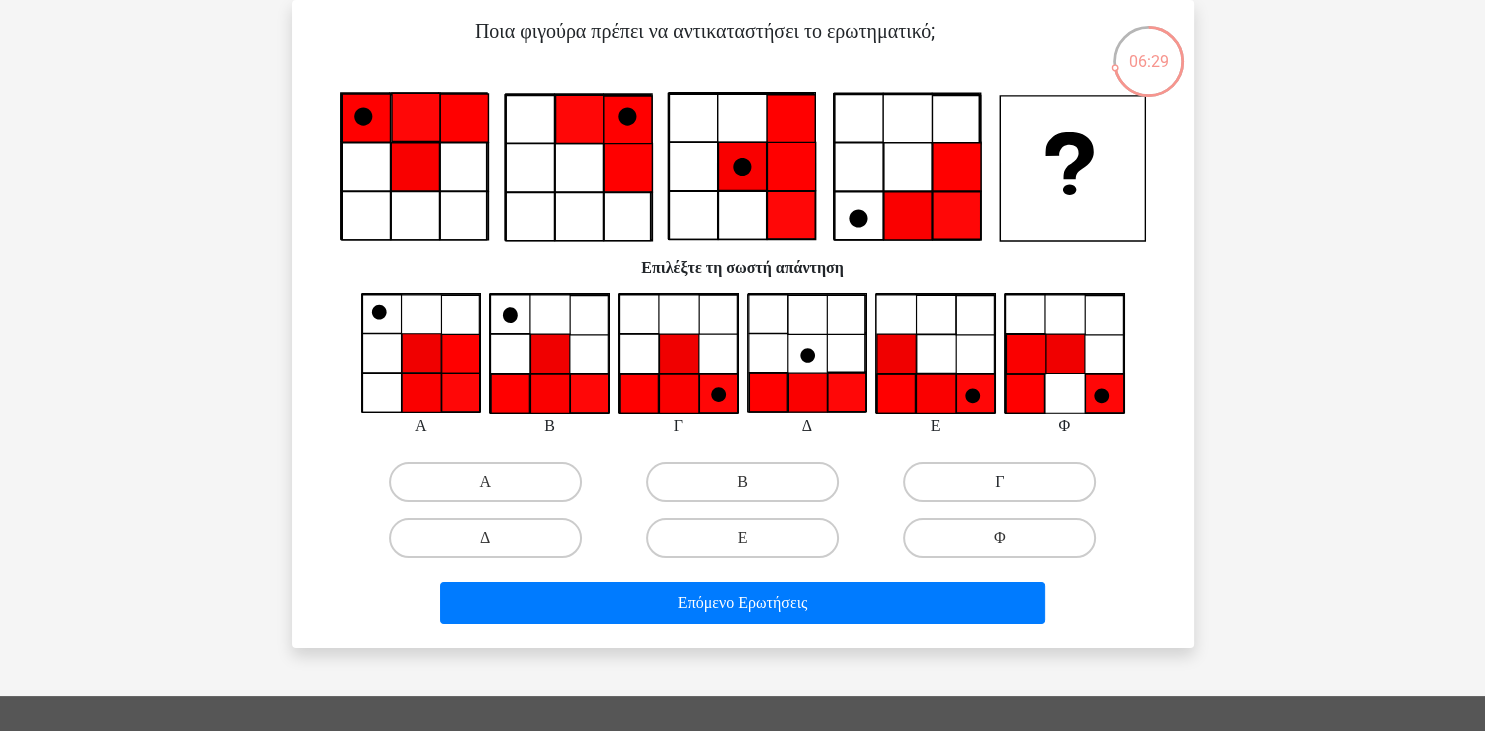click on "Γ" at bounding box center (999, 482) 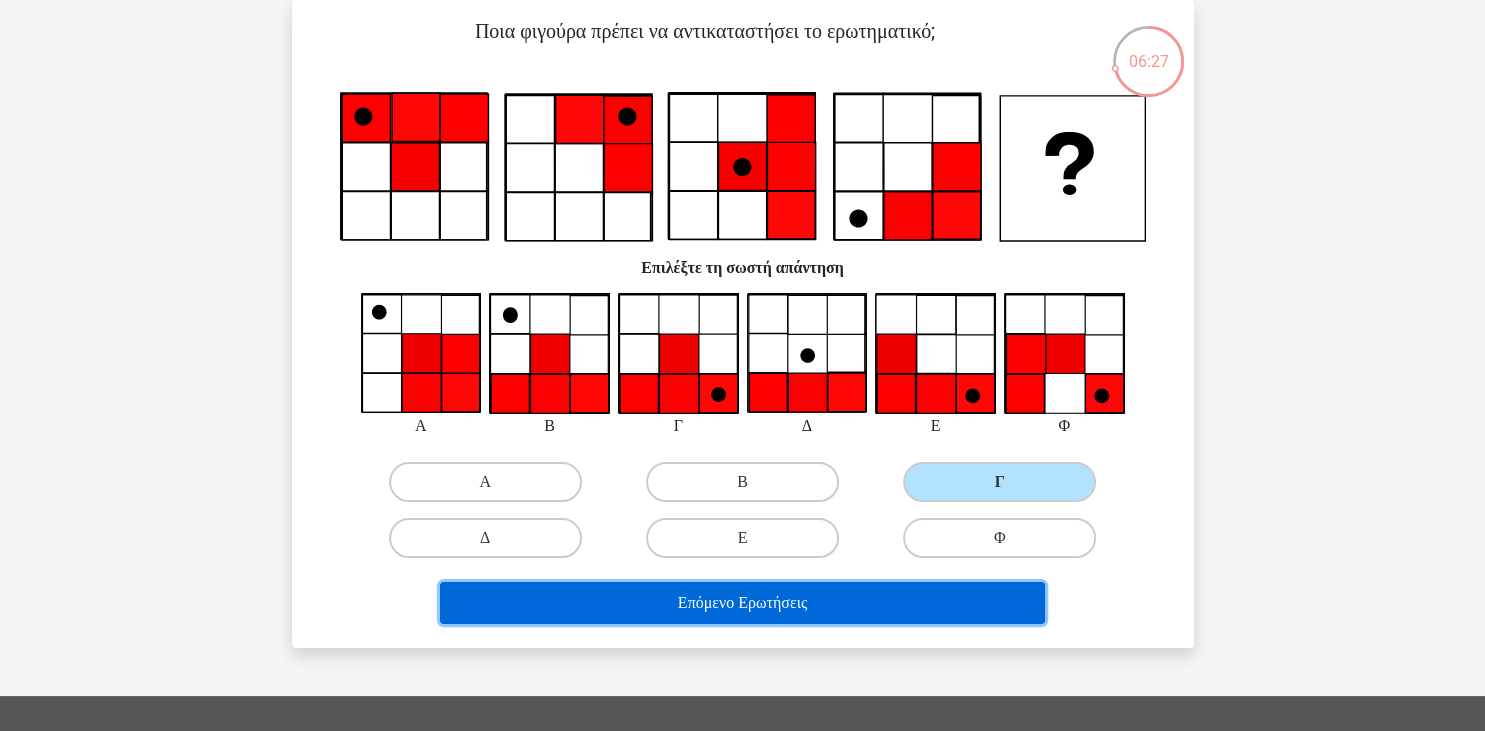 click on "Επόμενο Ερωτήσεις" at bounding box center [742, 603] 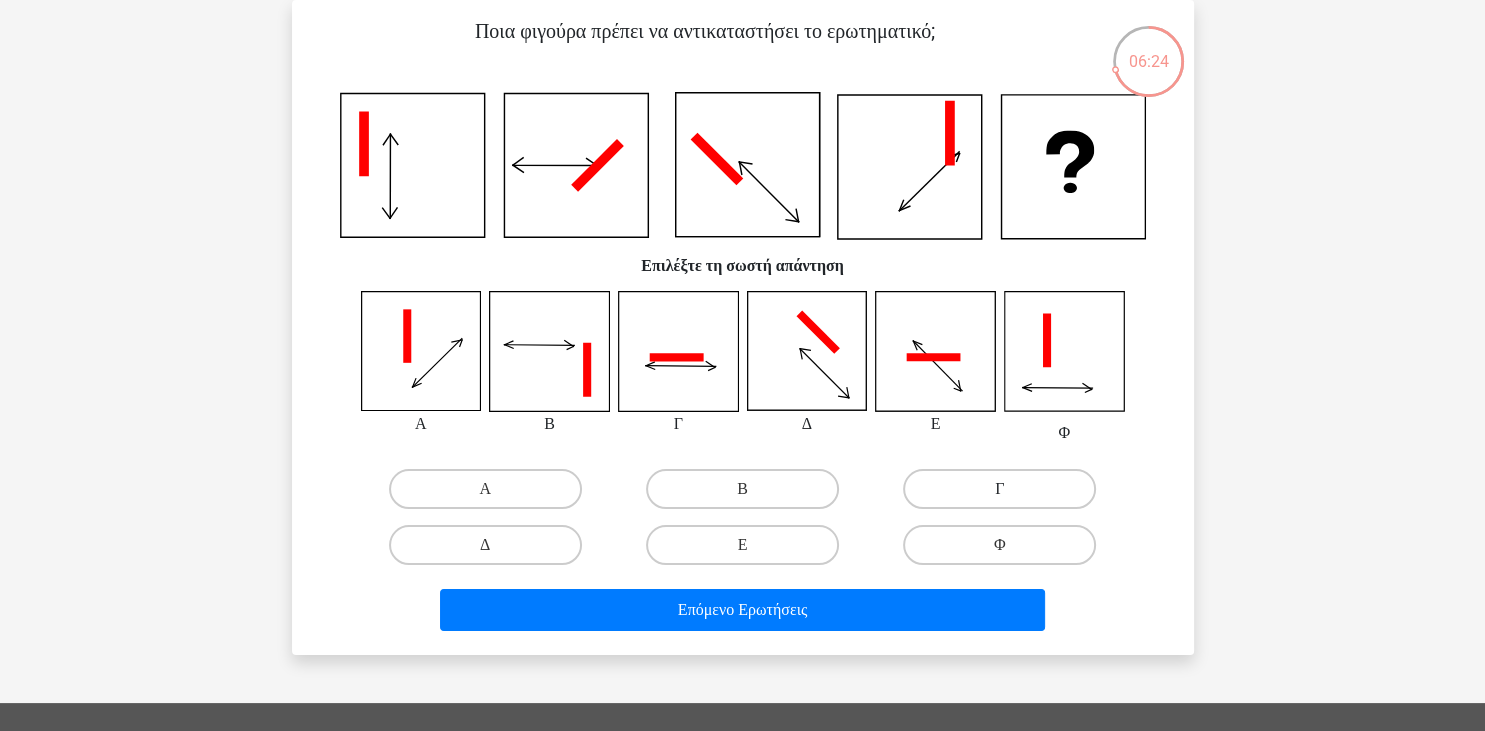 click on "Γ" at bounding box center (999, 489) 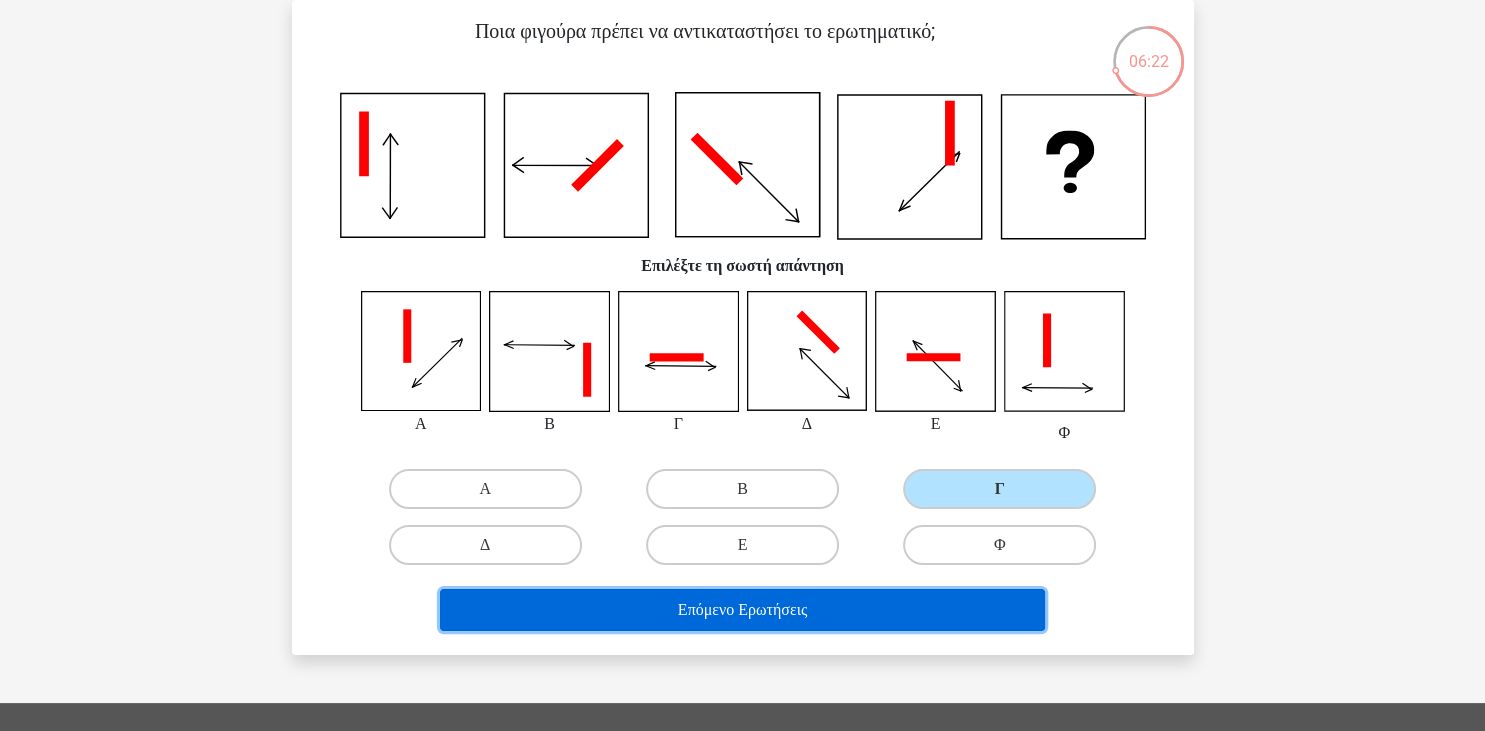 click on "Επόμενο Ερωτήσεις" at bounding box center (742, 610) 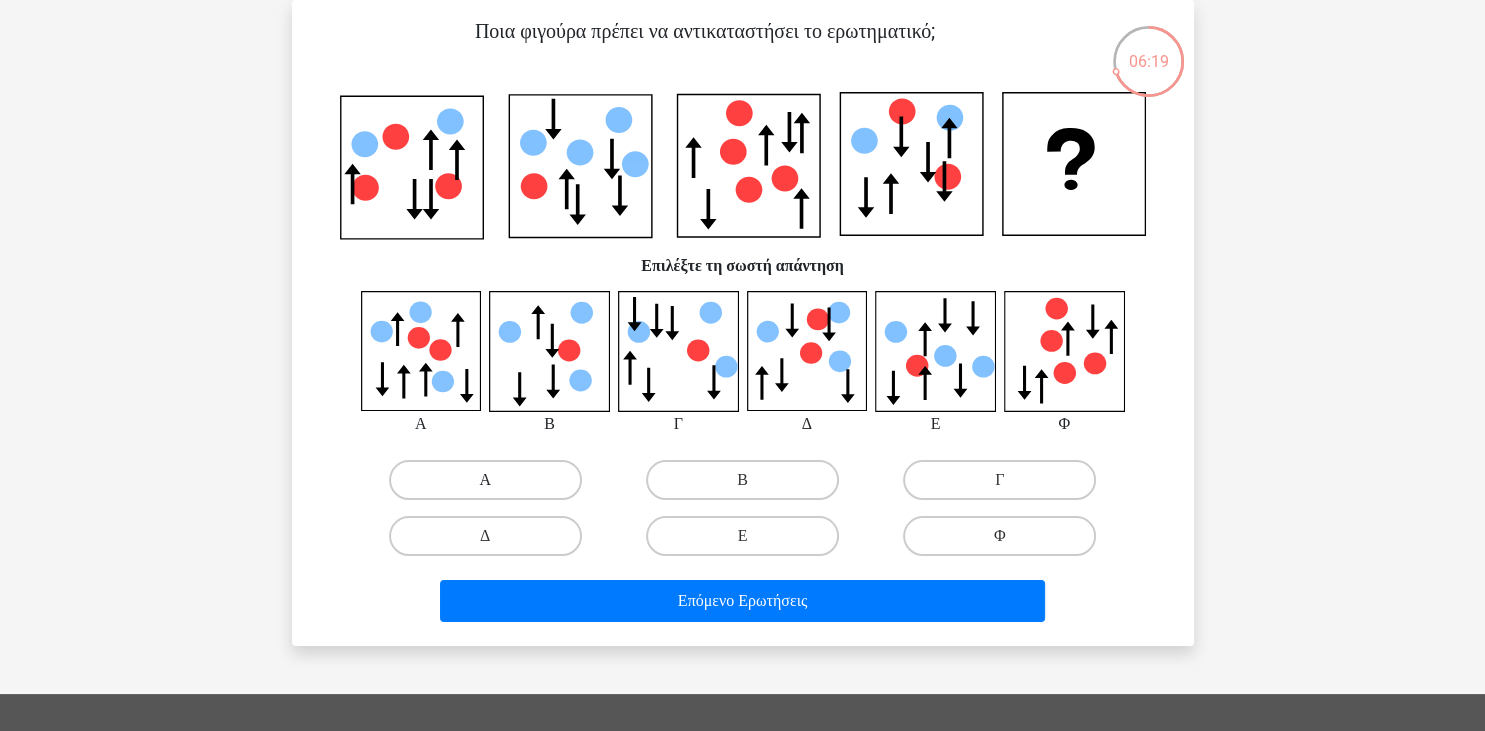 click on "Α" at bounding box center (485, 480) 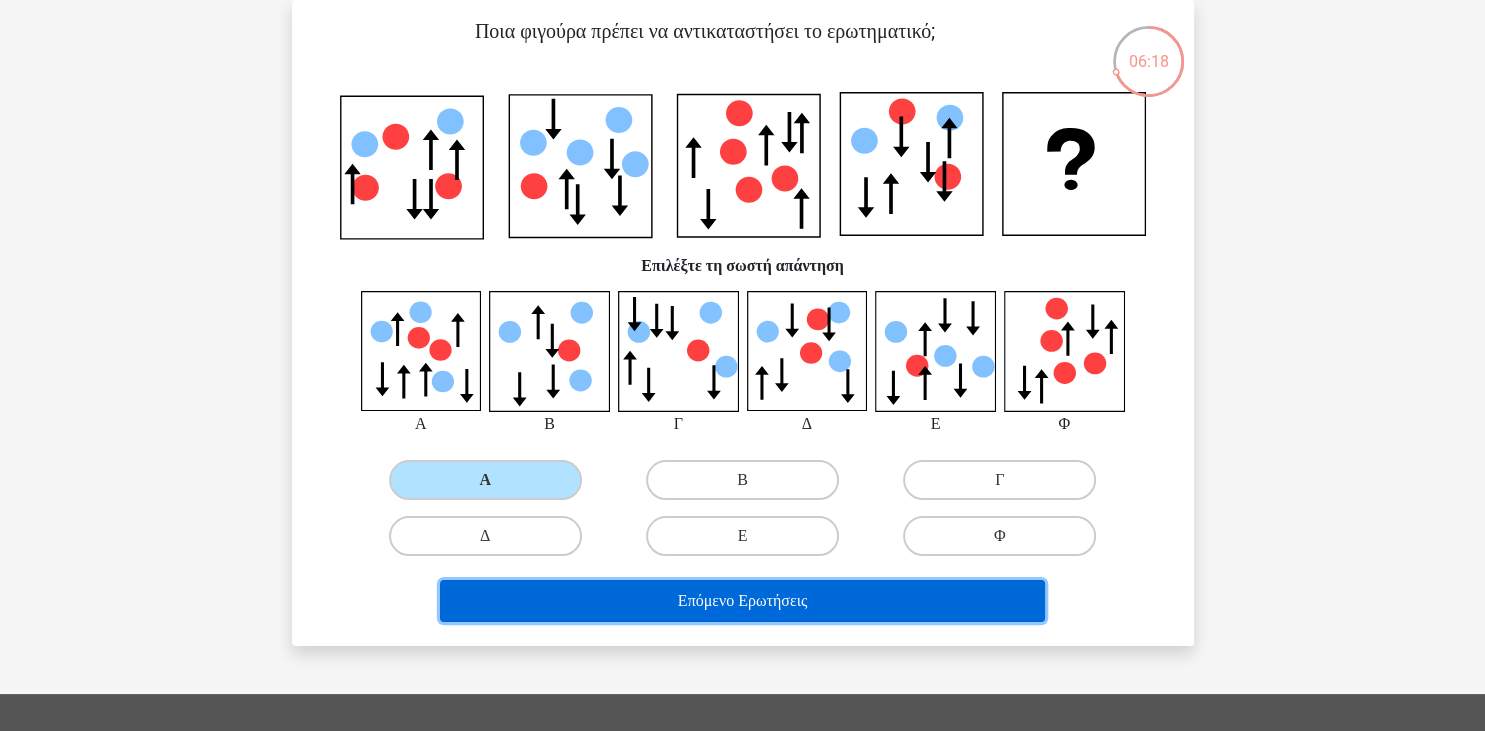 click on "Επόμενο Ερωτήσεις" at bounding box center (742, 601) 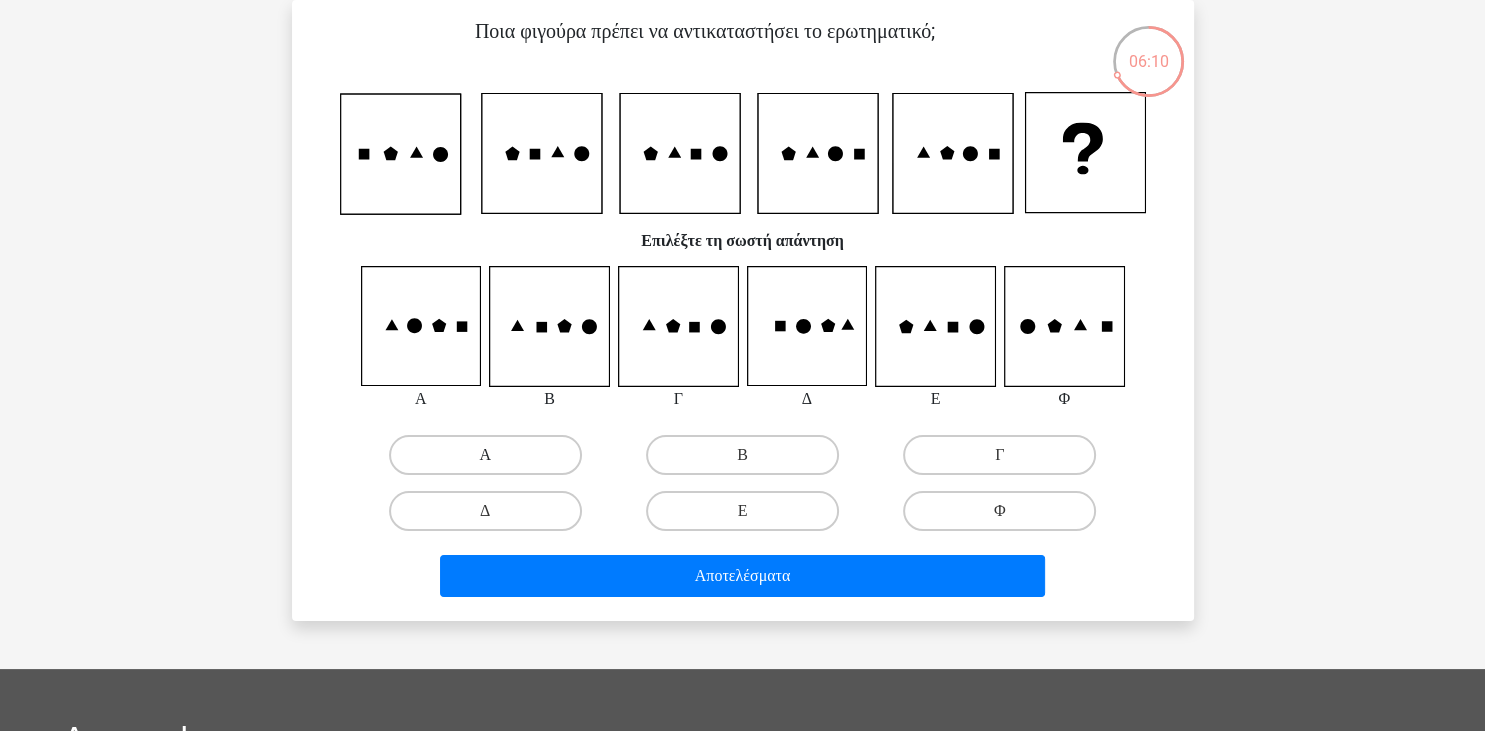click on "Α" at bounding box center (485, 455) 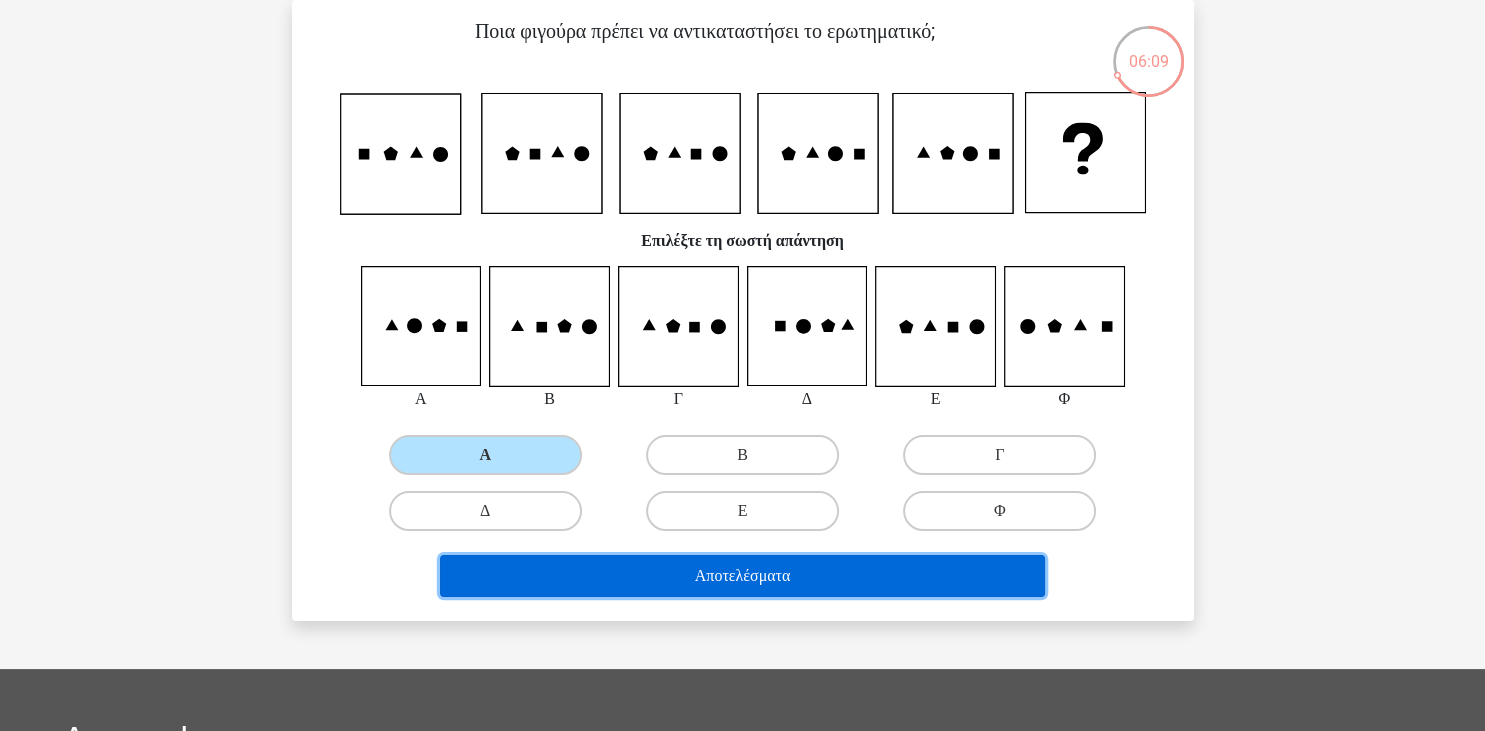 click on "Αποτελέσματα" at bounding box center (742, 576) 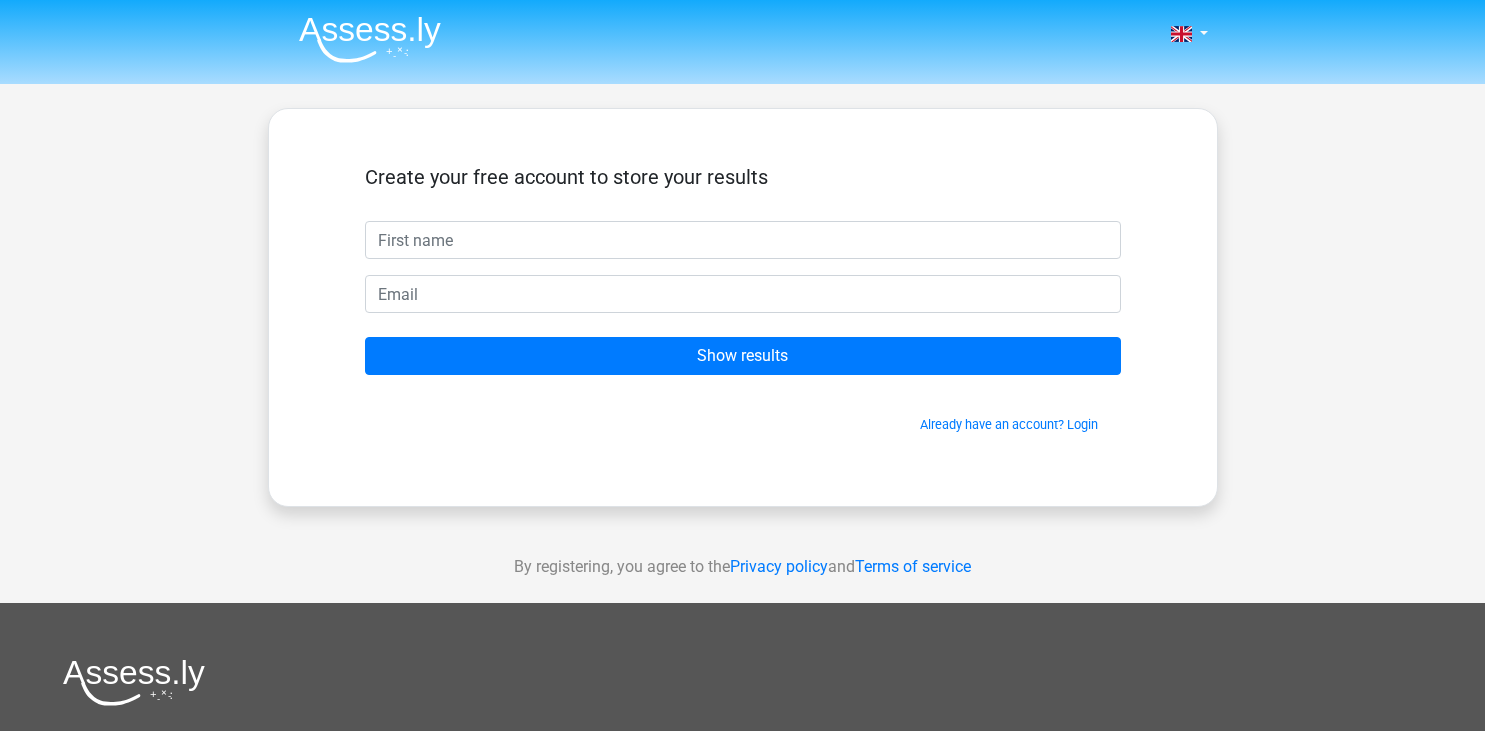 scroll, scrollTop: 0, scrollLeft: 0, axis: both 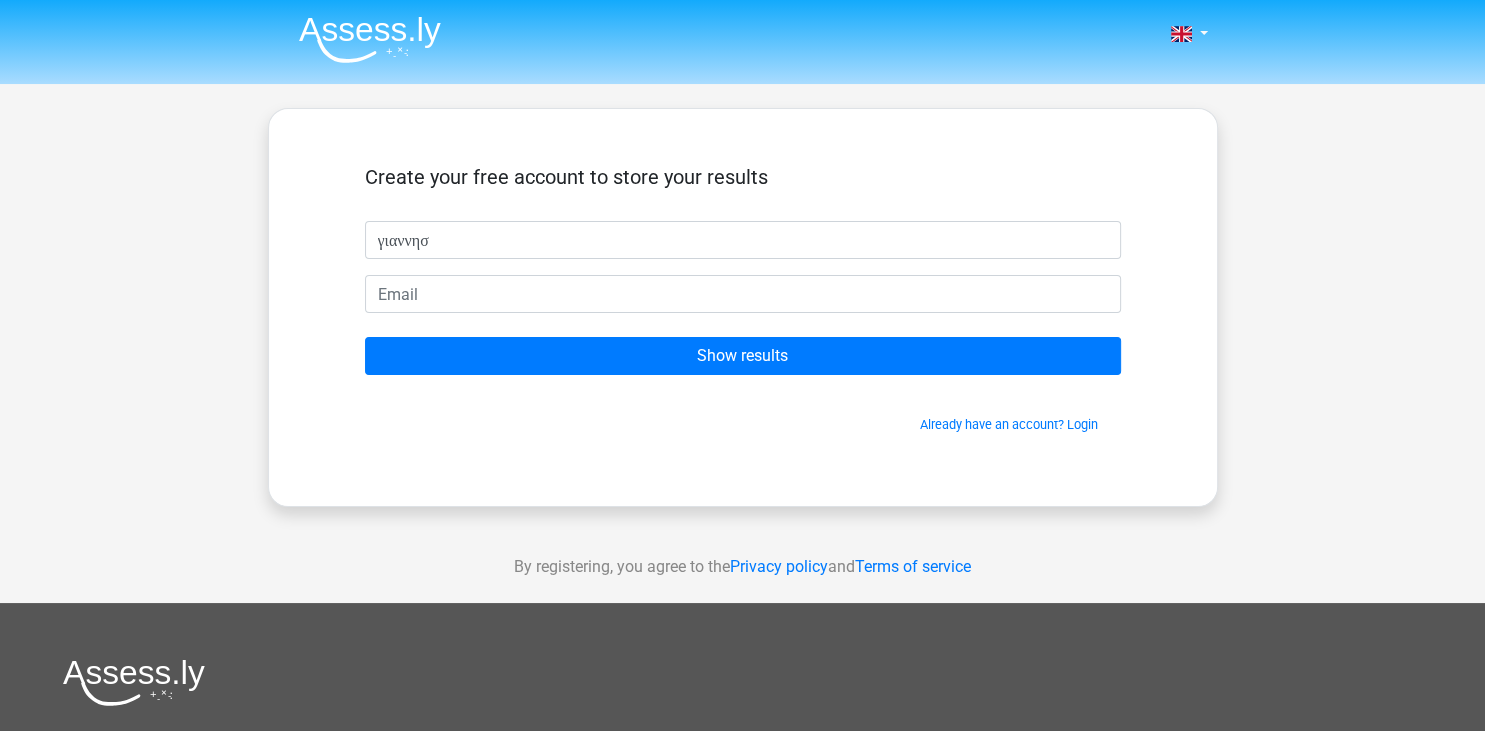 type on "γιαννησ" 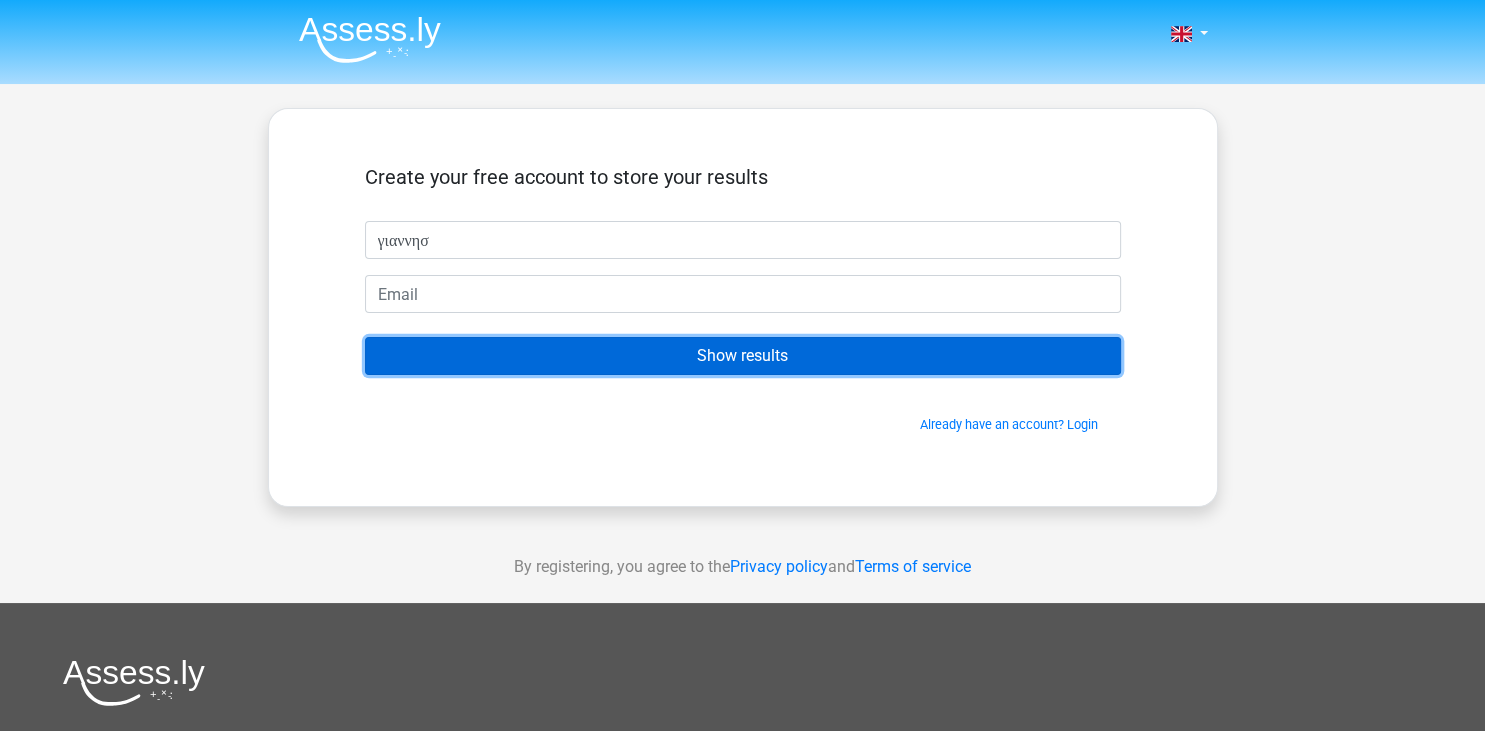 click on "Show results" at bounding box center [743, 356] 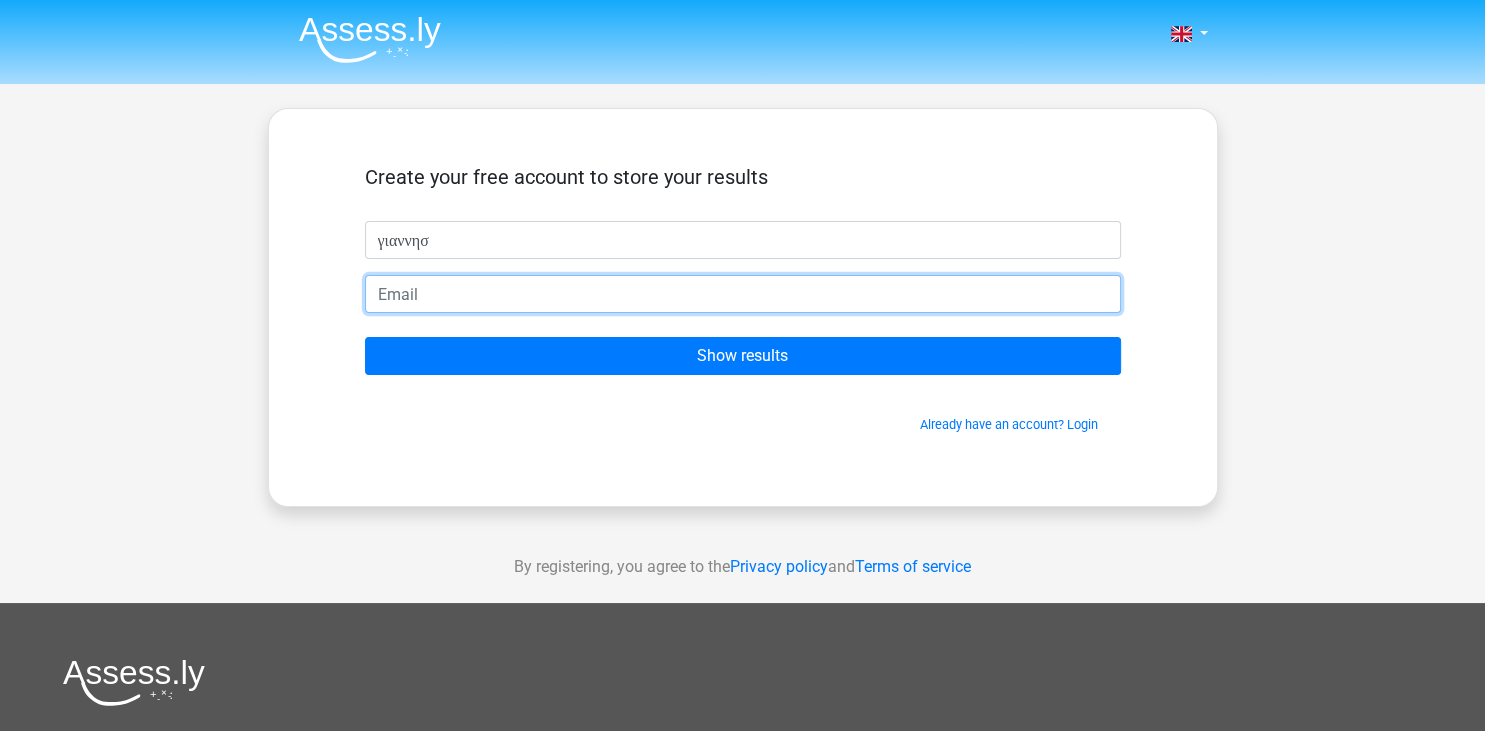 drag, startPoint x: 446, startPoint y: 287, endPoint x: 314, endPoint y: 308, distance: 133.66002 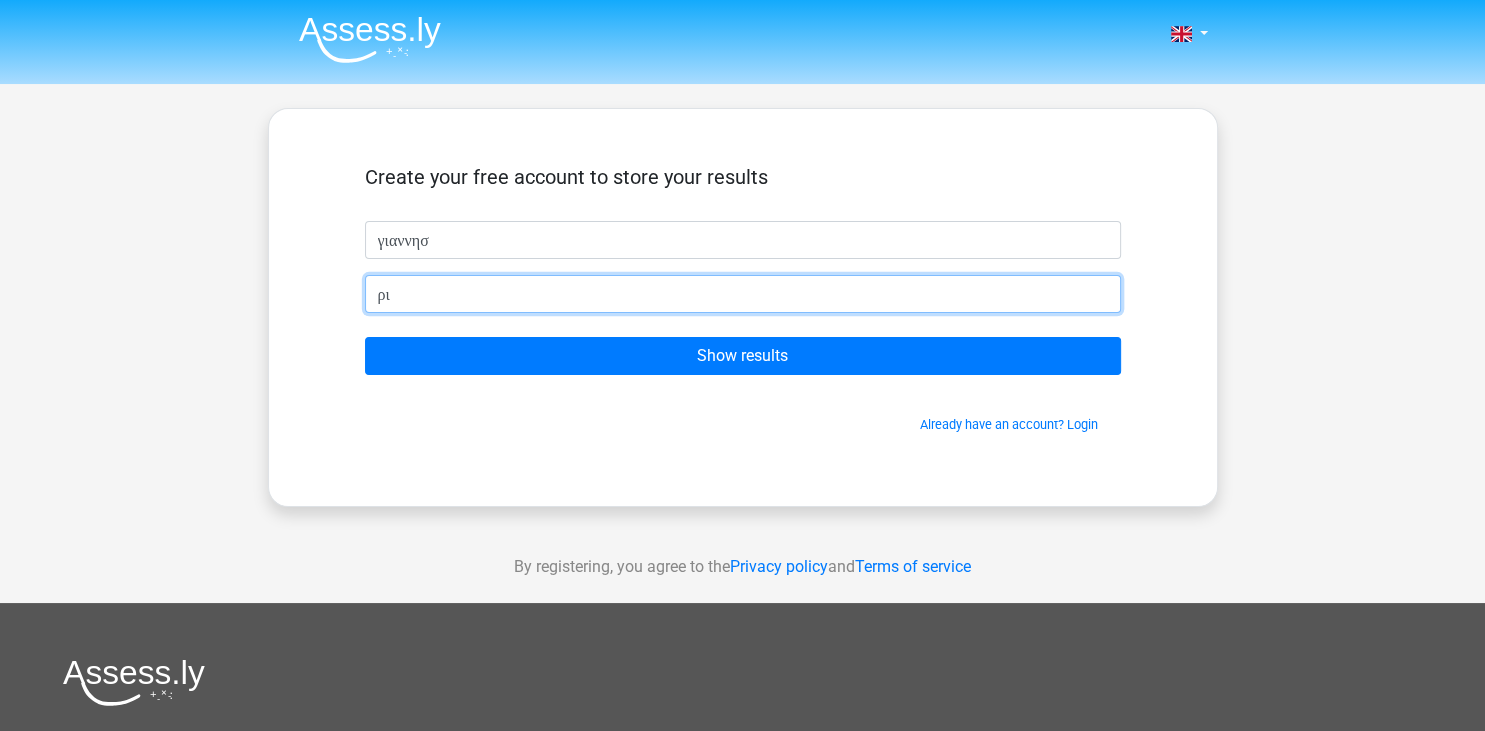 type on "ρ" 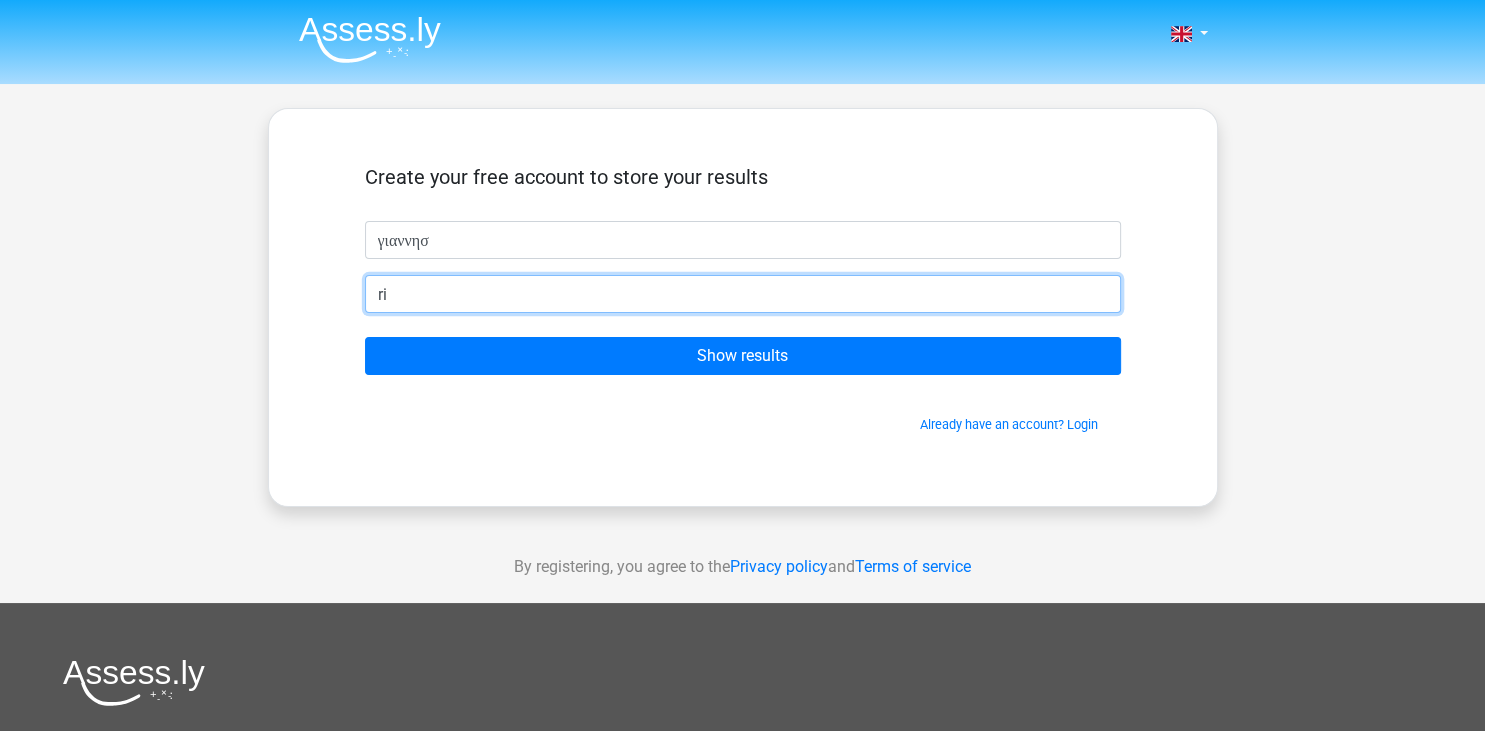 type on "r" 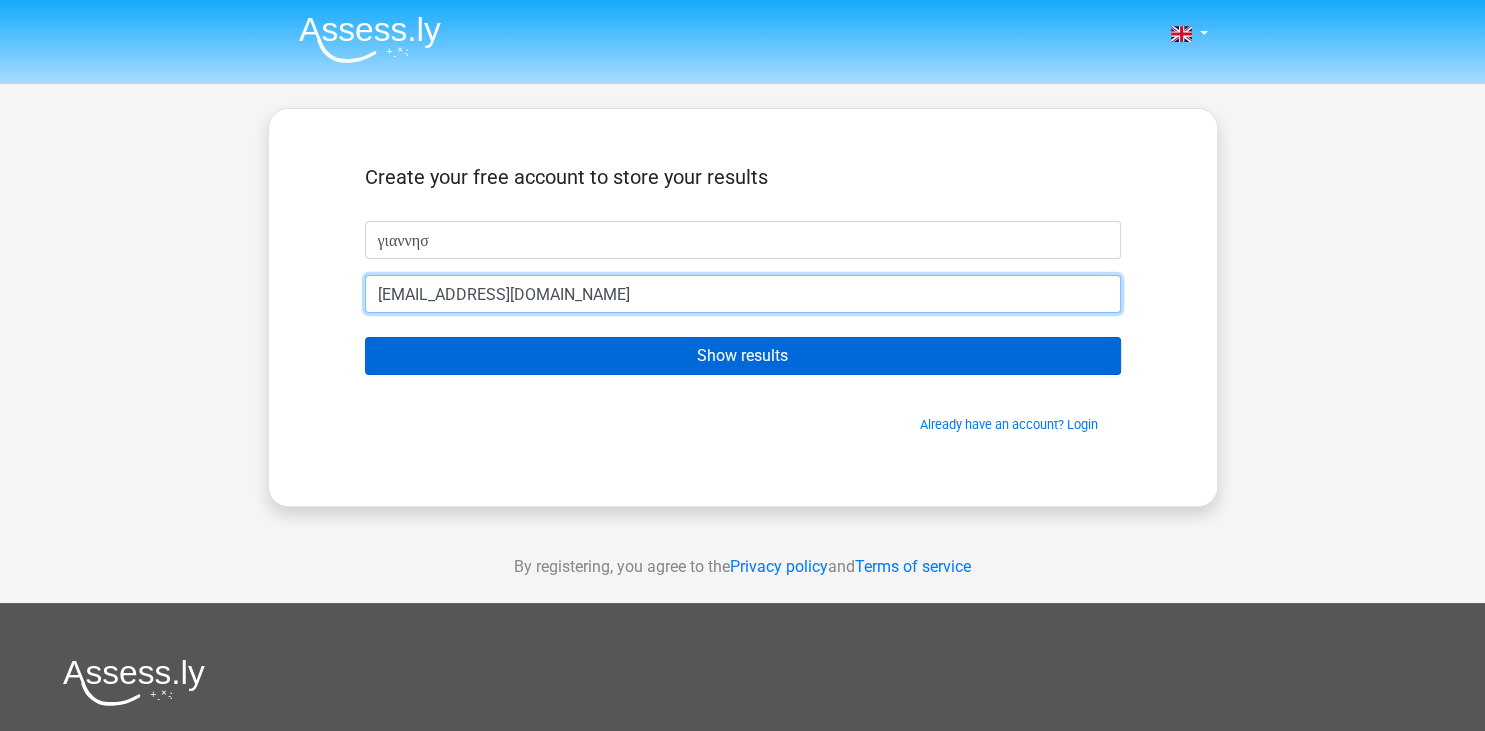 type on "[EMAIL_ADDRESS][DOMAIN_NAME]" 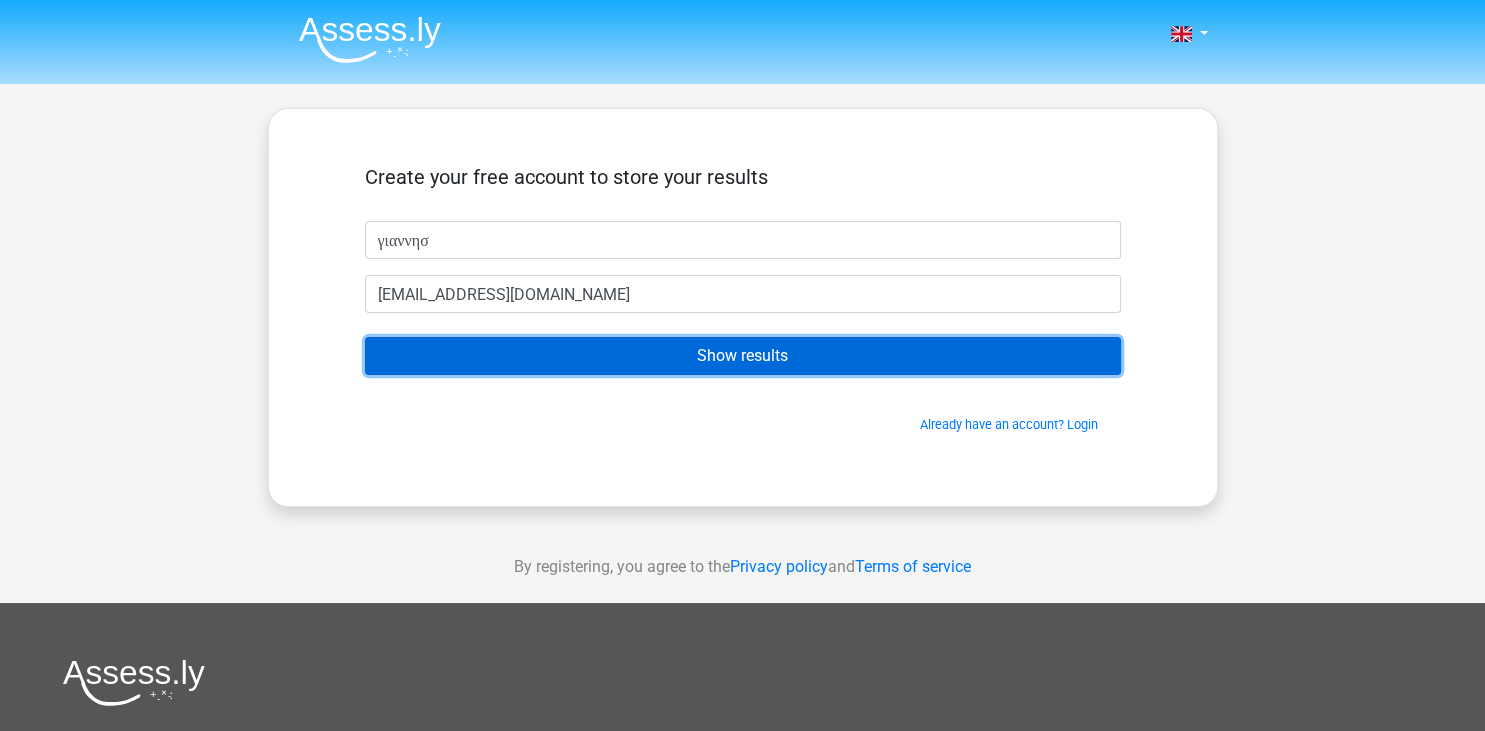 click on "Show results" at bounding box center [743, 356] 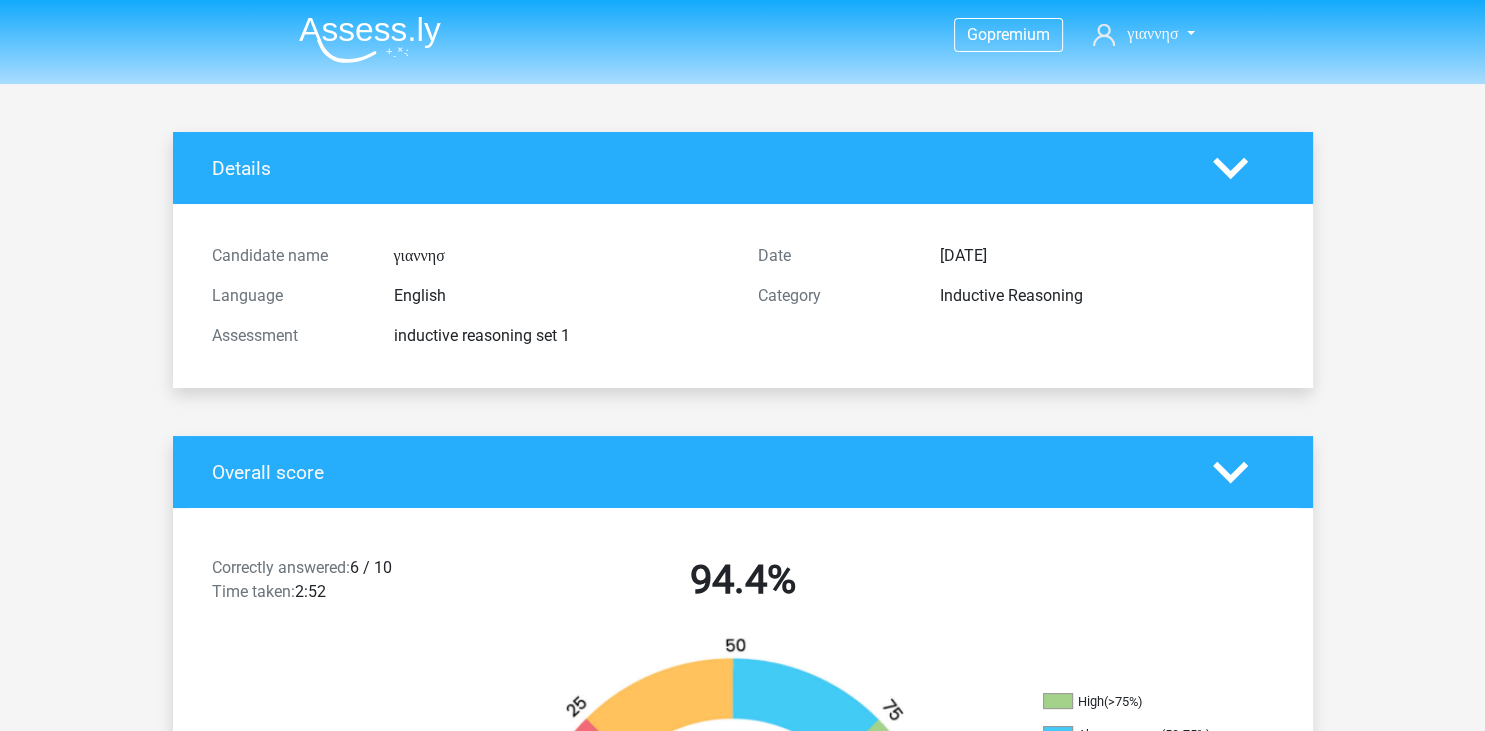 scroll, scrollTop: 0, scrollLeft: 0, axis: both 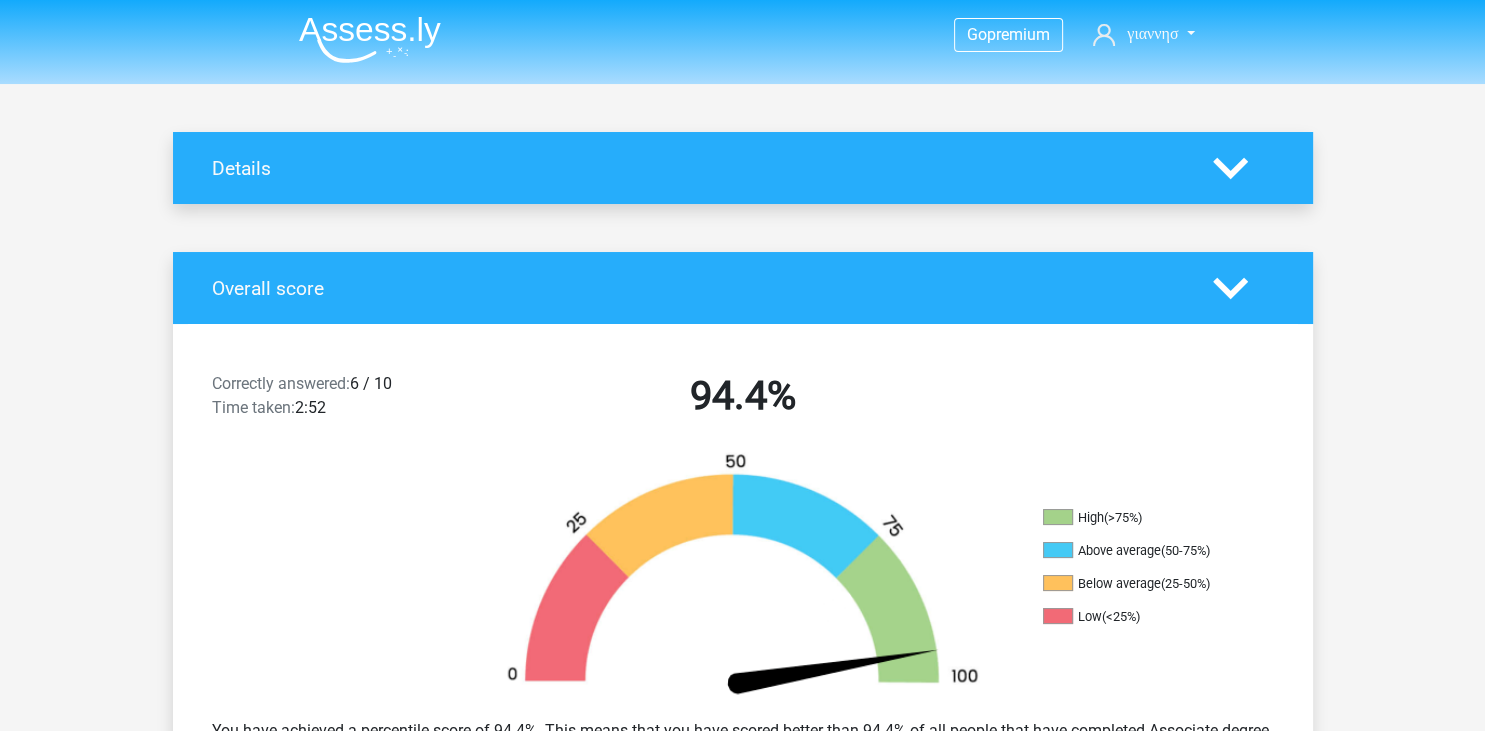click 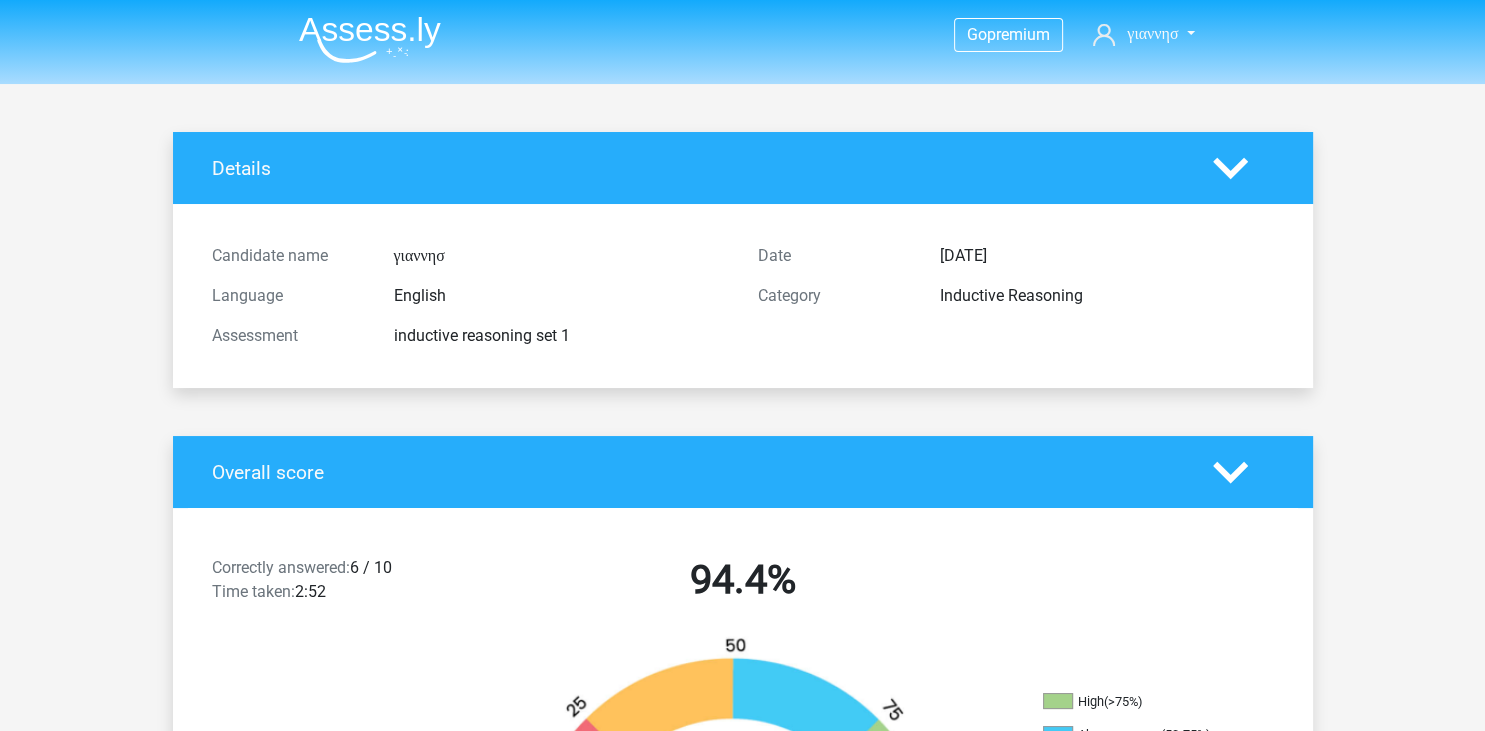 click on "Language" at bounding box center (288, 296) 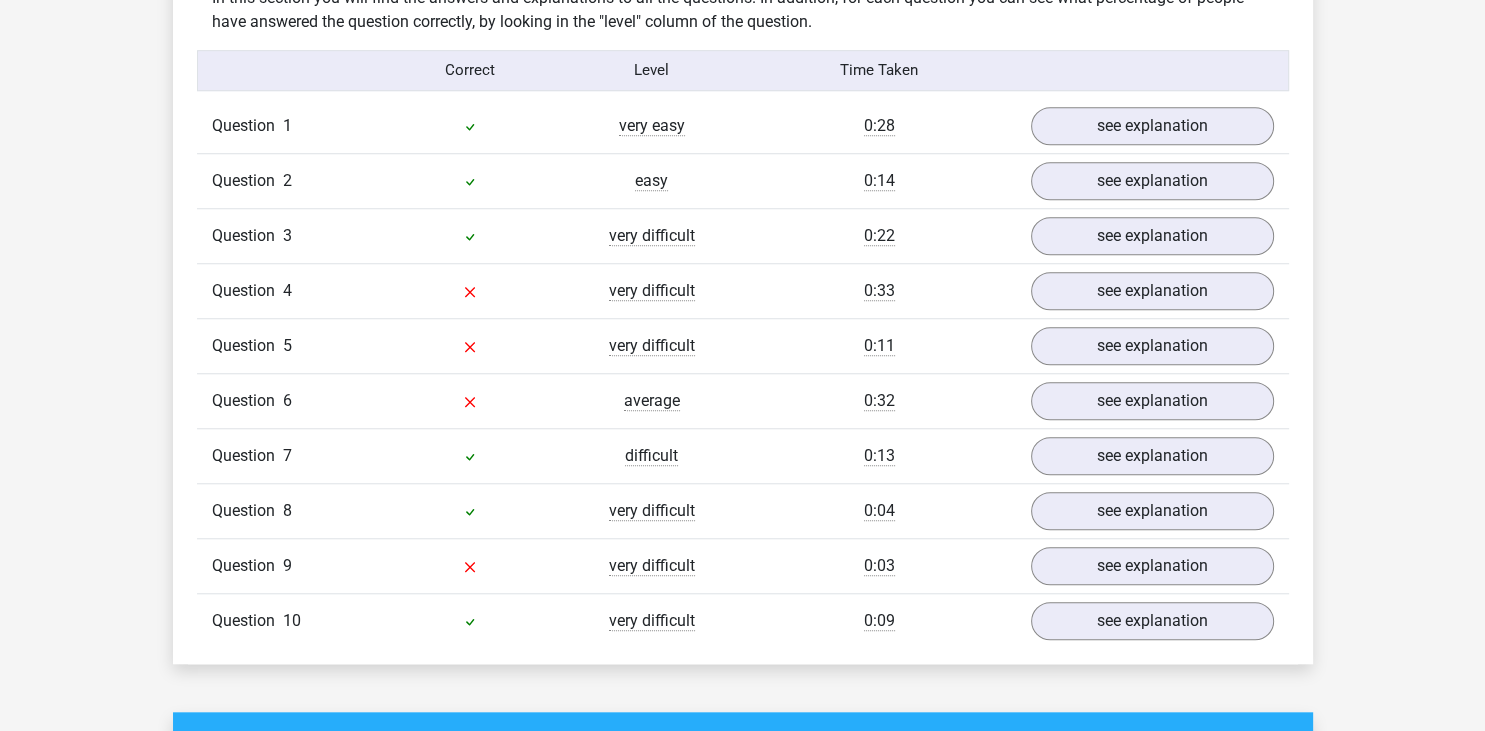 scroll, scrollTop: 2006, scrollLeft: 0, axis: vertical 